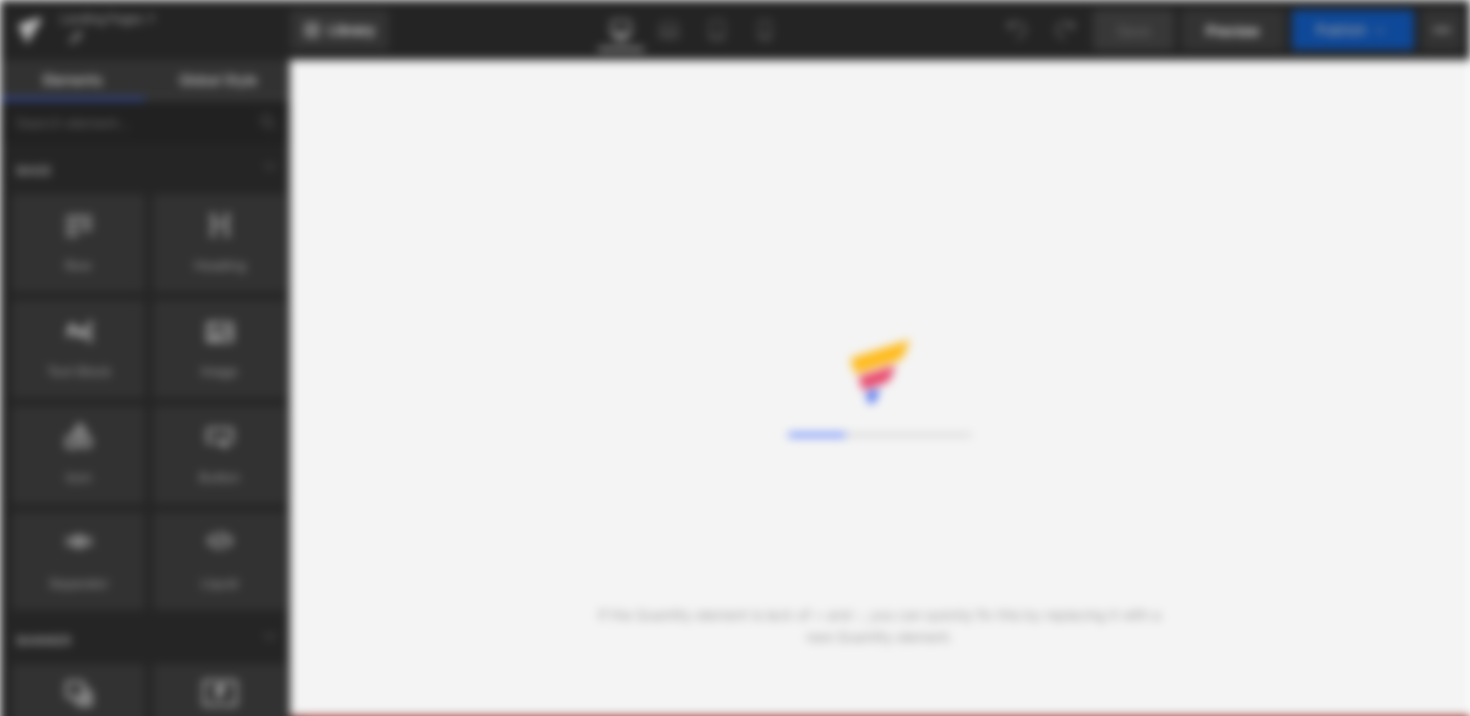 scroll, scrollTop: 0, scrollLeft: 0, axis: both 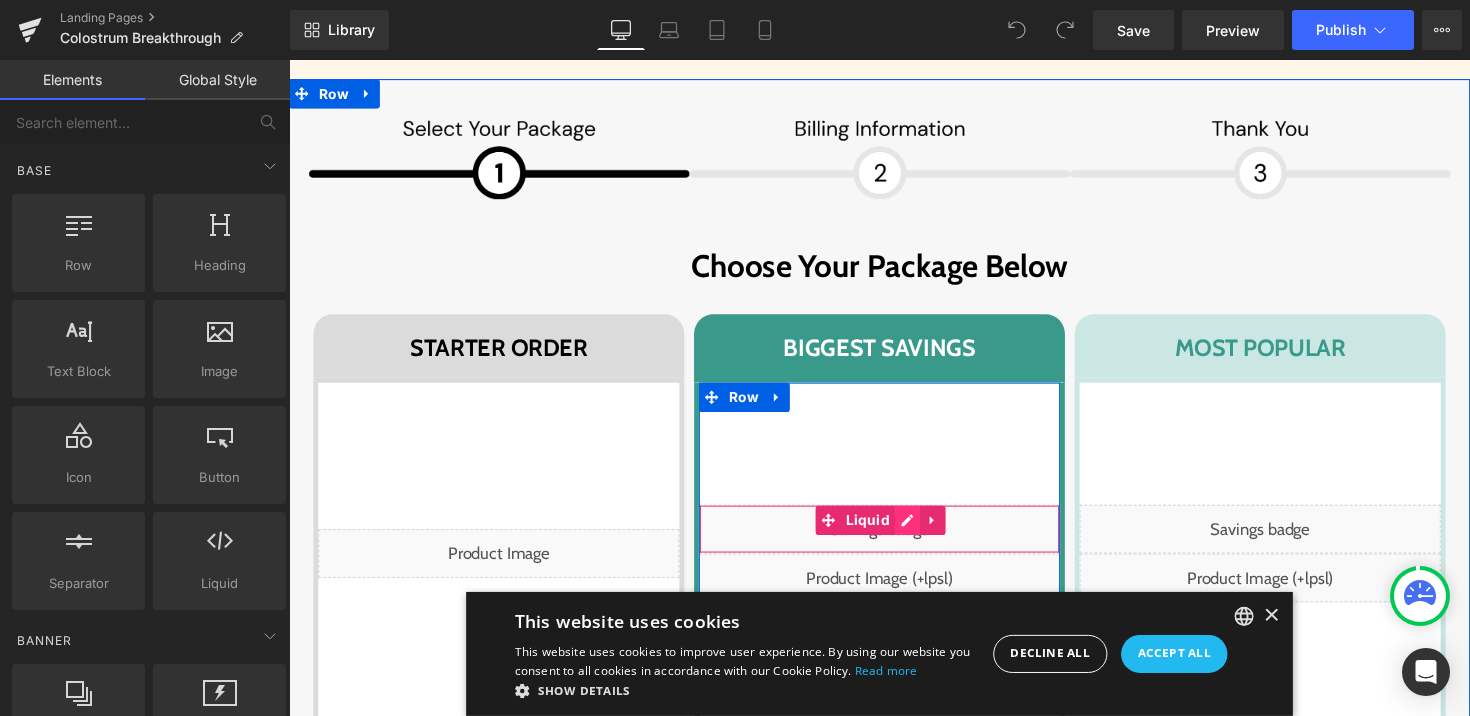 click on "Liquid" at bounding box center [894, 541] 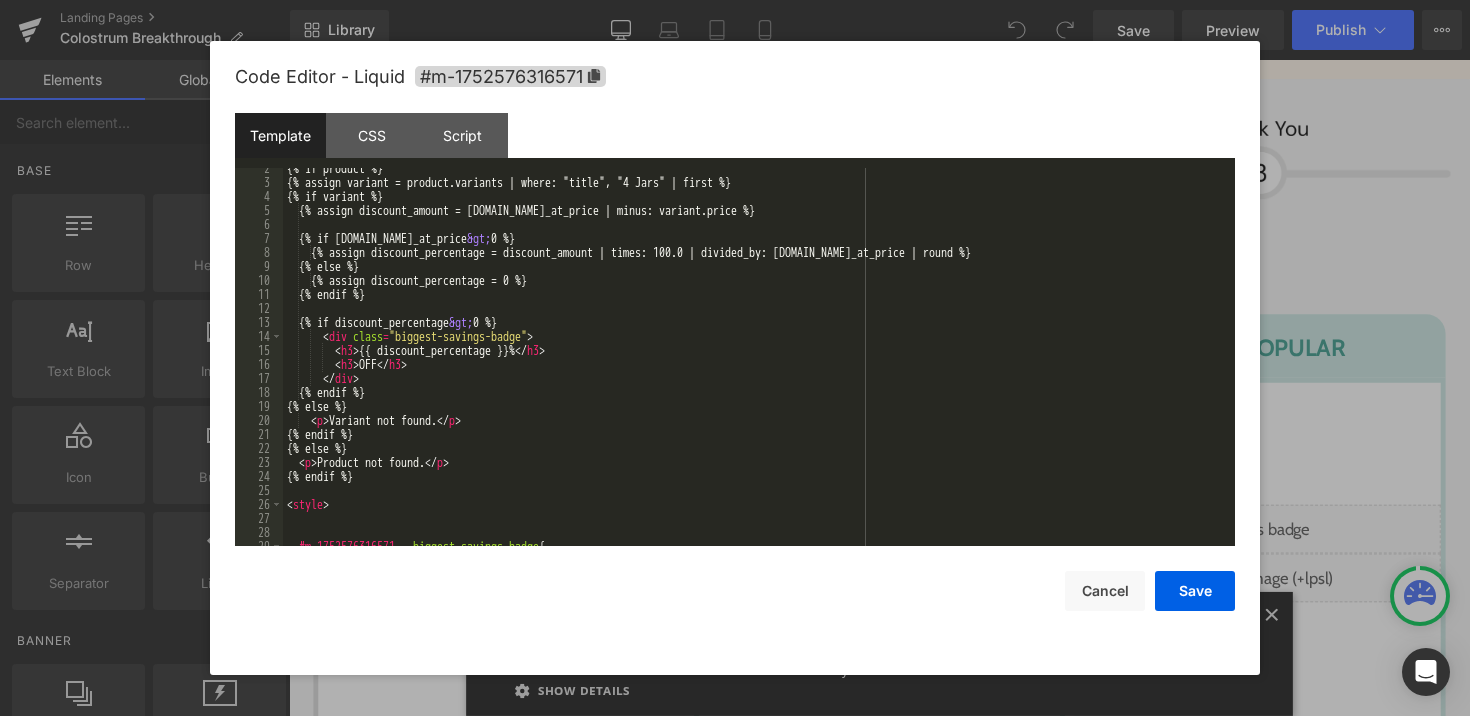 scroll, scrollTop: 0, scrollLeft: 0, axis: both 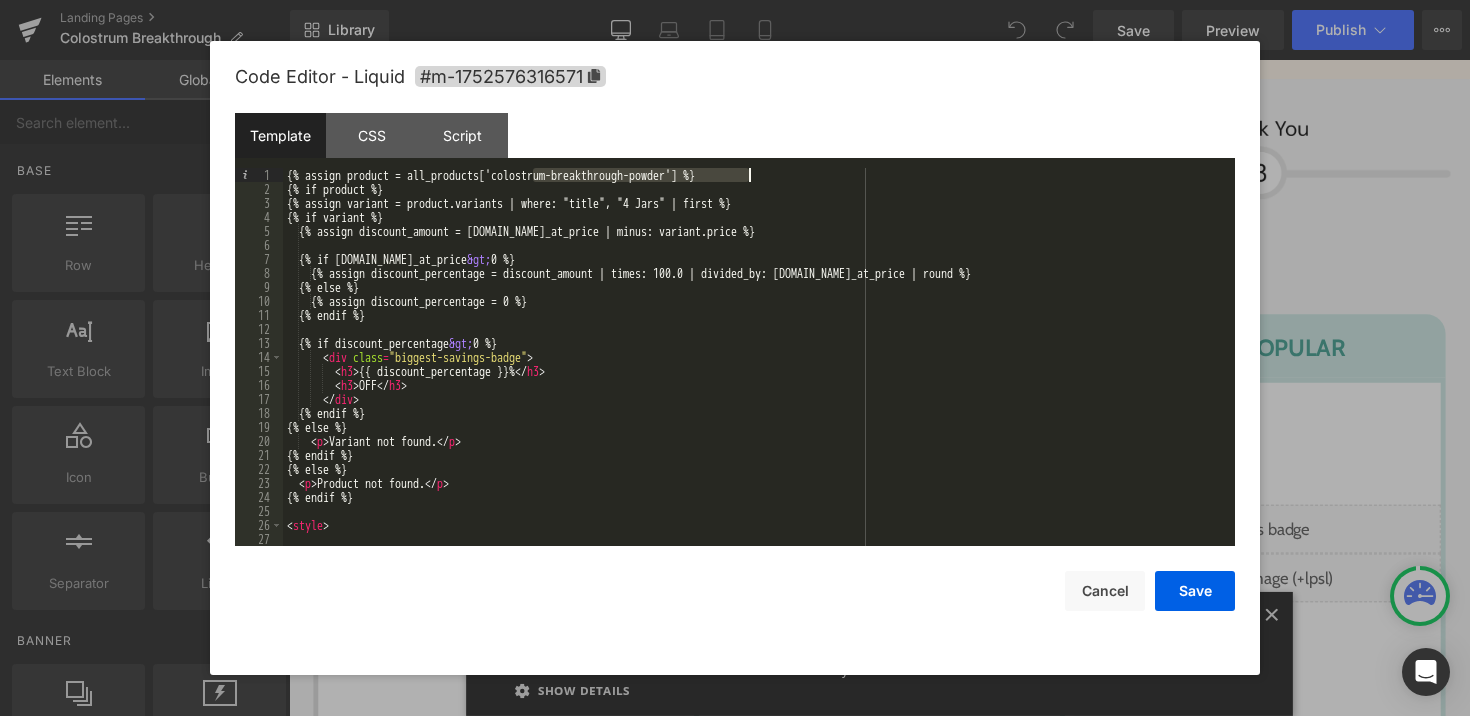 drag, startPoint x: 532, startPoint y: 172, endPoint x: 745, endPoint y: 172, distance: 213 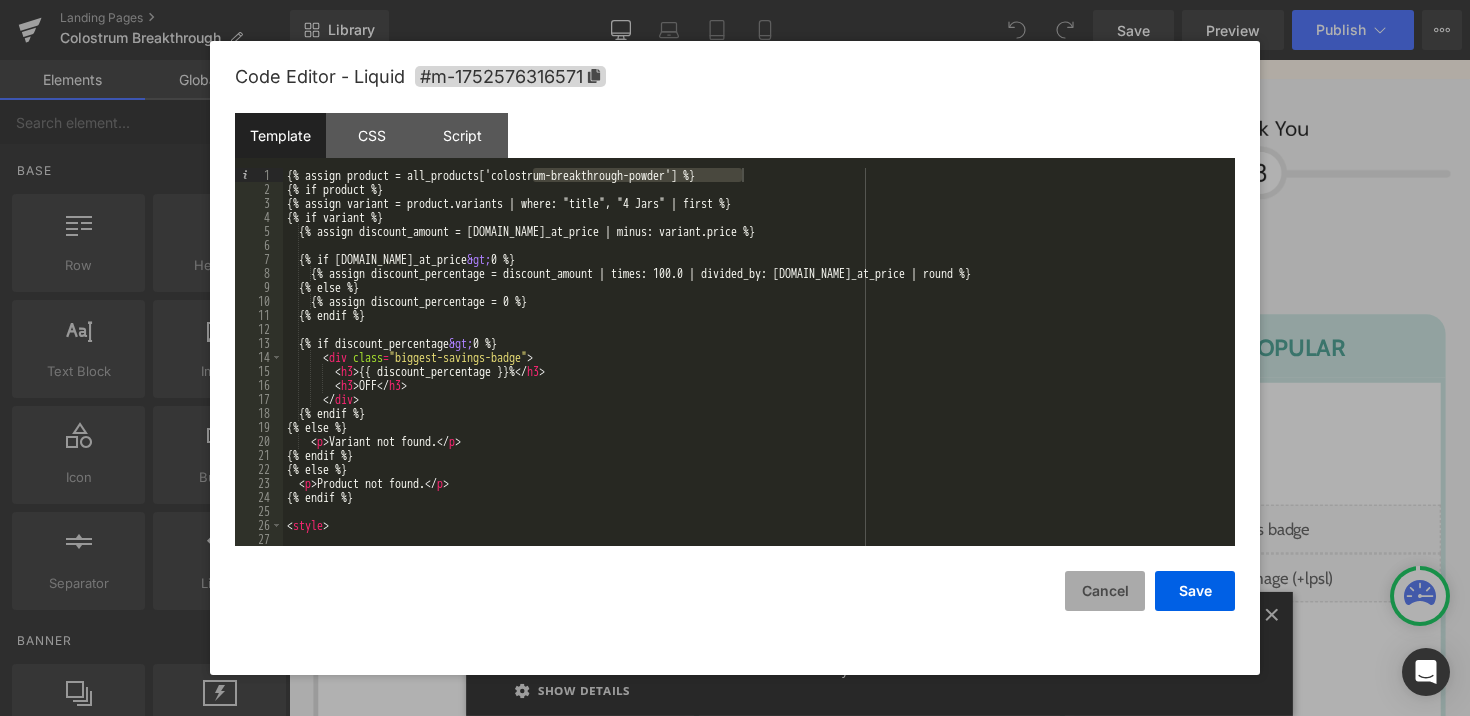 click on "Cancel" at bounding box center [1105, 591] 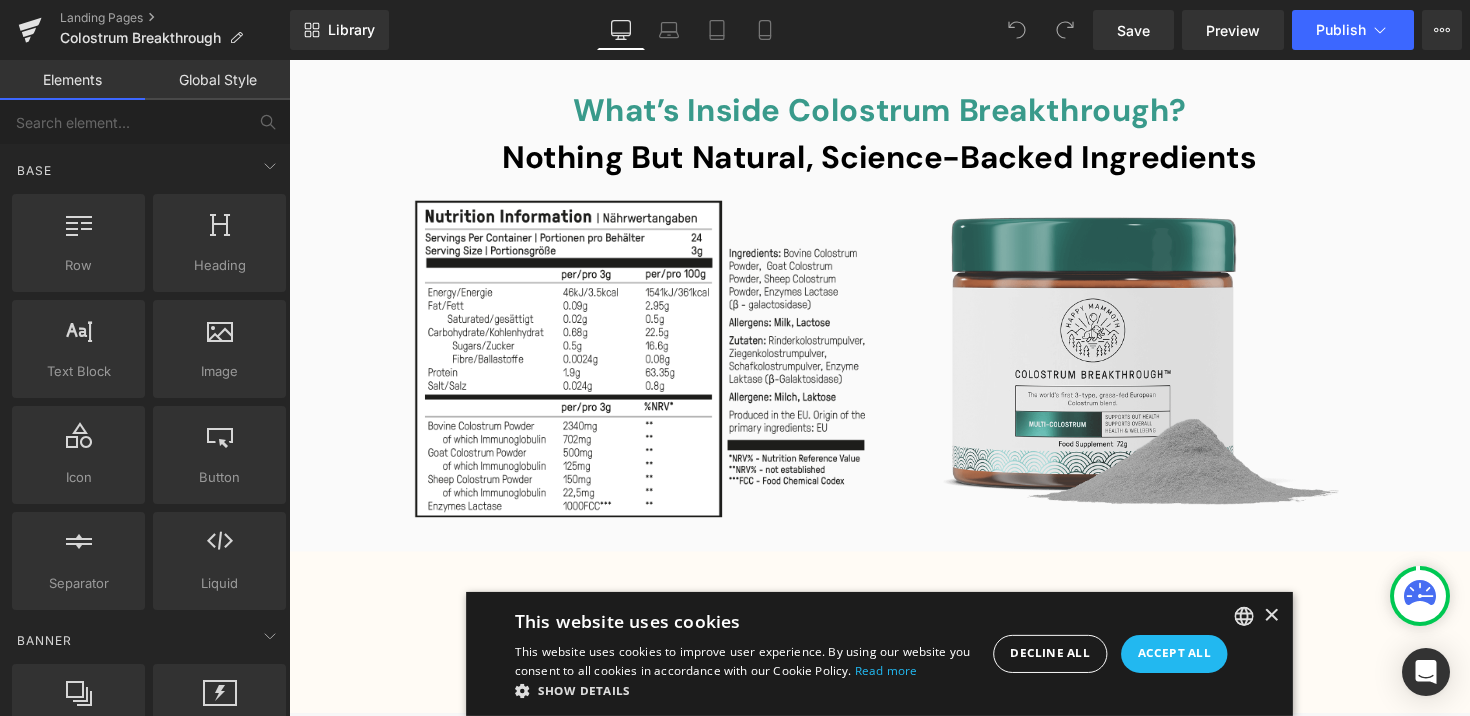 scroll, scrollTop: 15522, scrollLeft: 0, axis: vertical 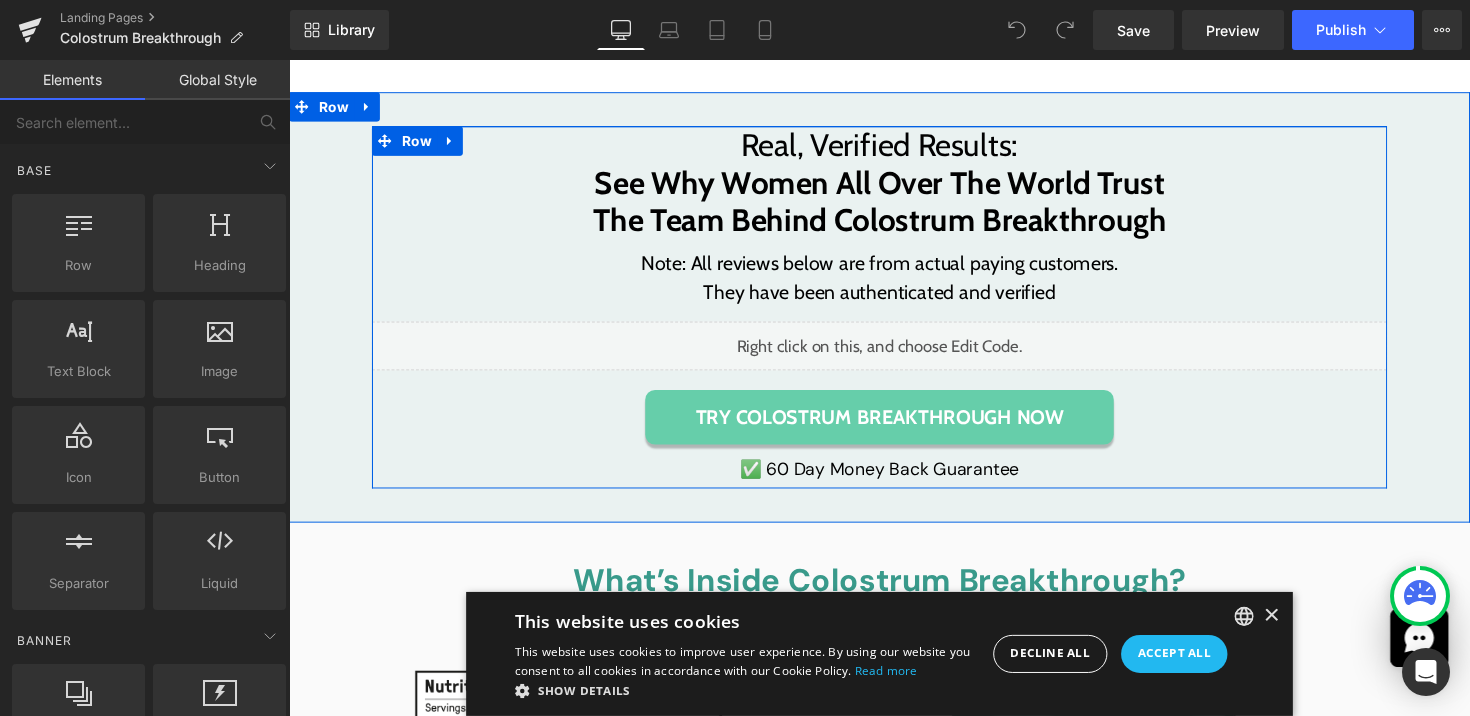 click on "Liquid" at bounding box center [894, 353] 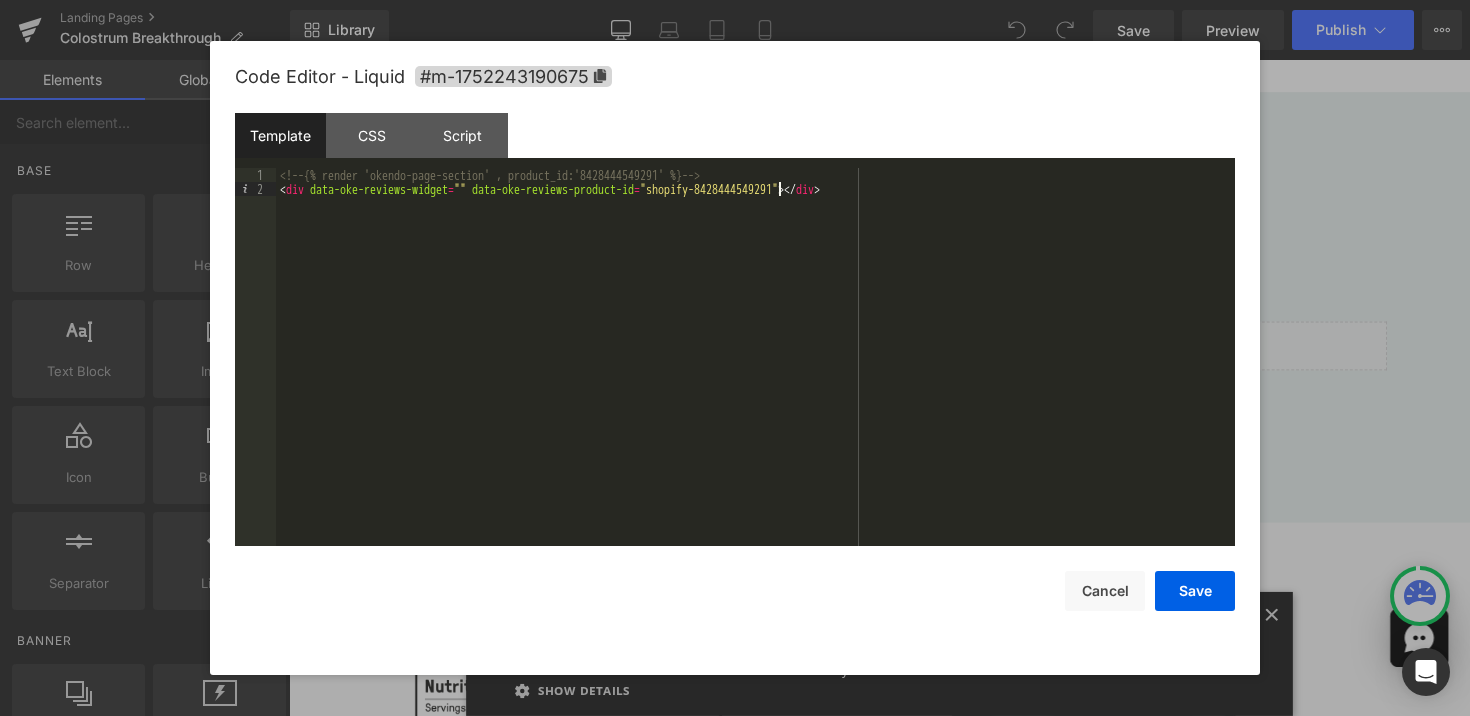click on "<!-- {% render 'okendo-page-section' , product_id:'8428444549291' %} --> < div   data-oke-reviews-widget = ""   data-oke-reviews-product-id = "shopify-8428444549291" > </ div >" at bounding box center [755, 371] 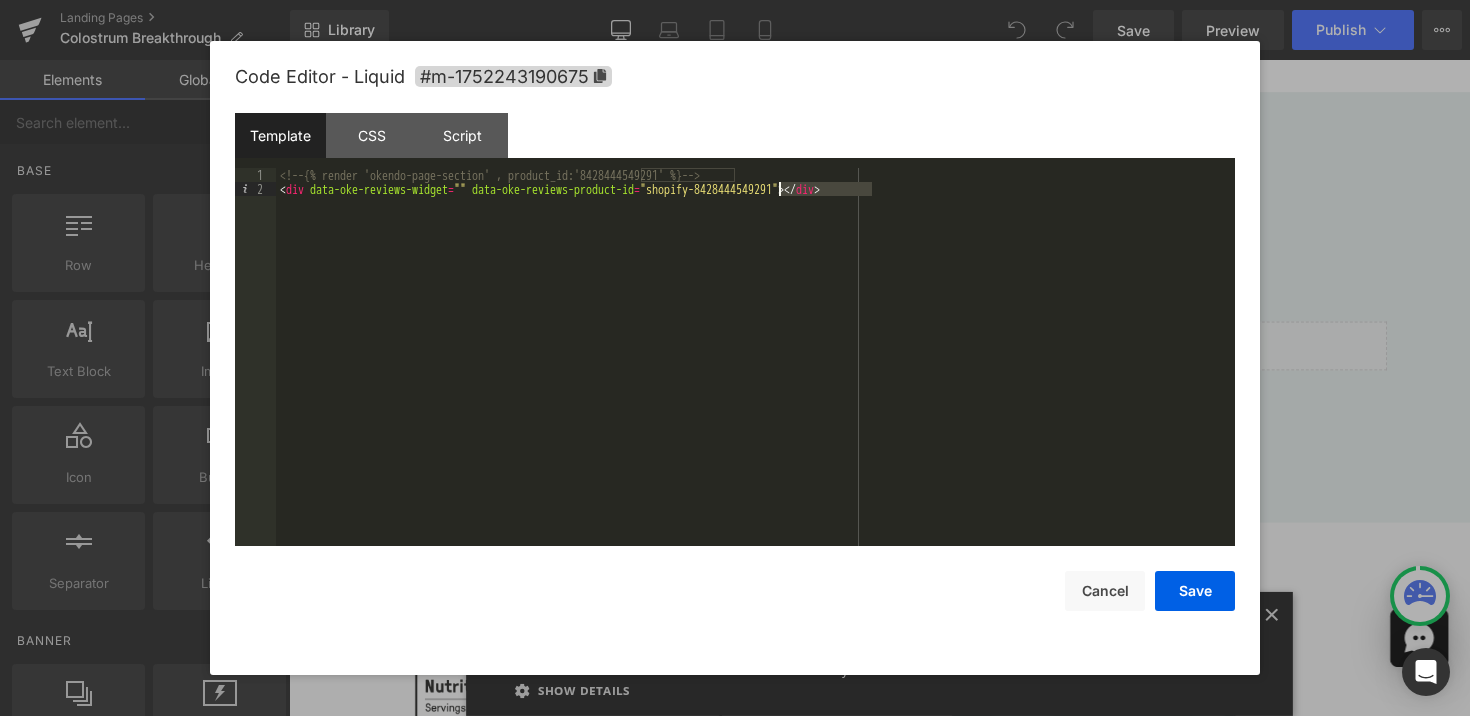 click on "<!-- {% render 'okendo-page-section' , product_id:'8428444549291' %} --> < div   data-oke-reviews-widget = ""   data-oke-reviews-product-id = "shopify-8428444549291" > </ div >" at bounding box center [755, 371] 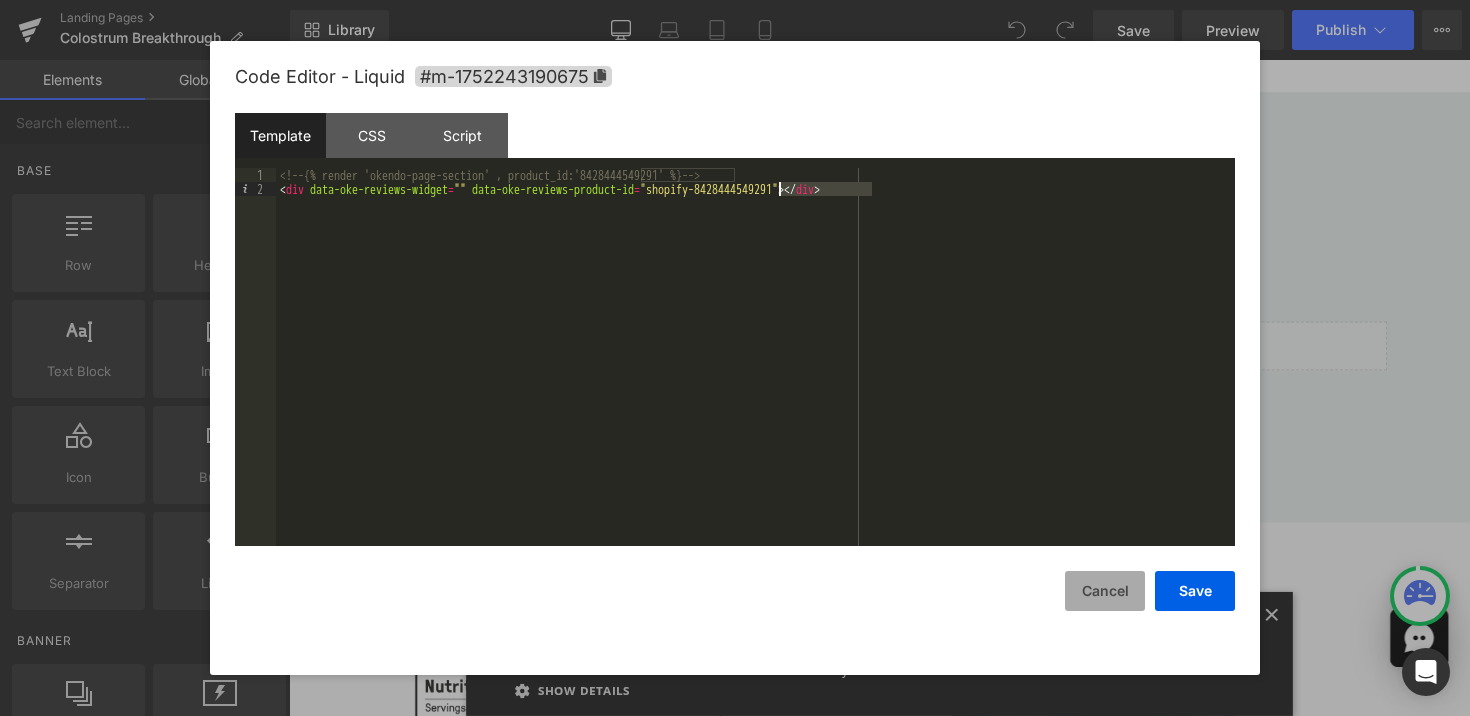 click on "Cancel" at bounding box center [1105, 591] 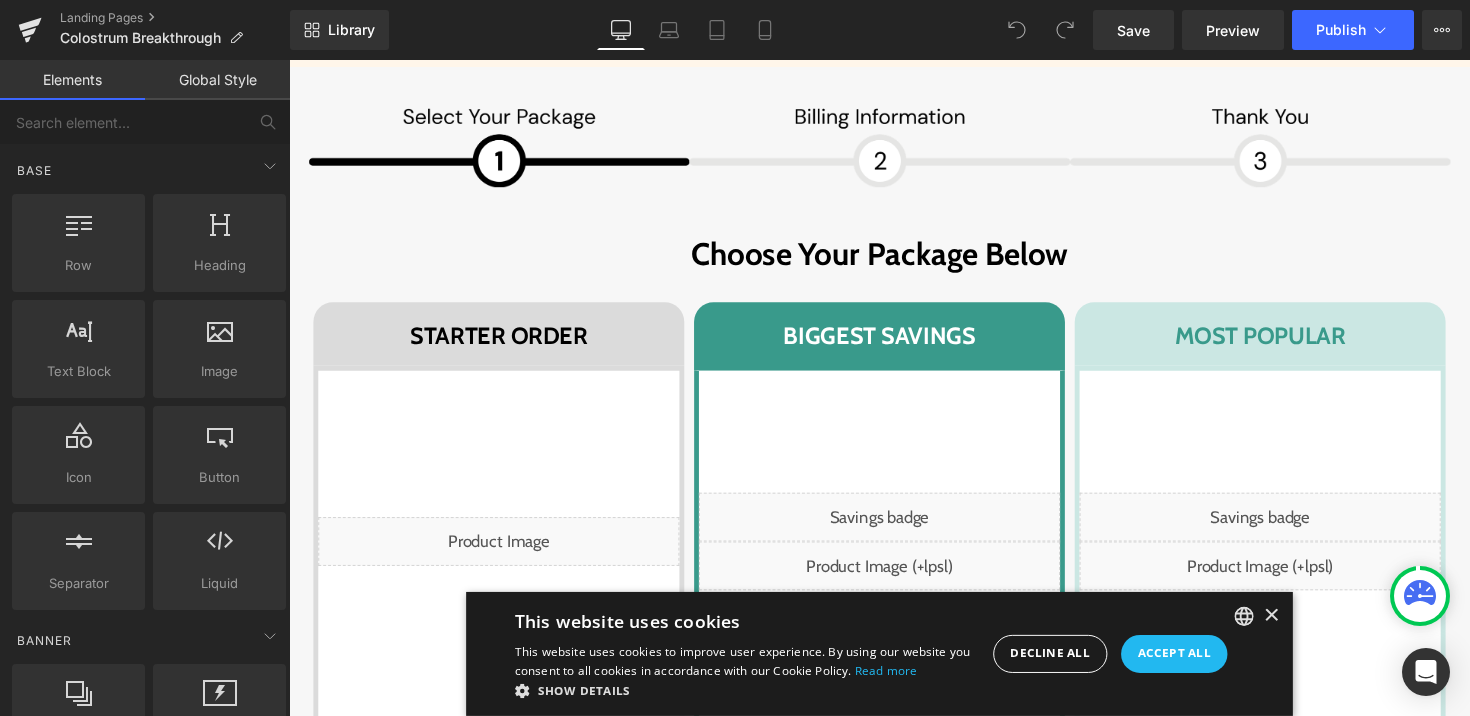 scroll, scrollTop: 11498, scrollLeft: 0, axis: vertical 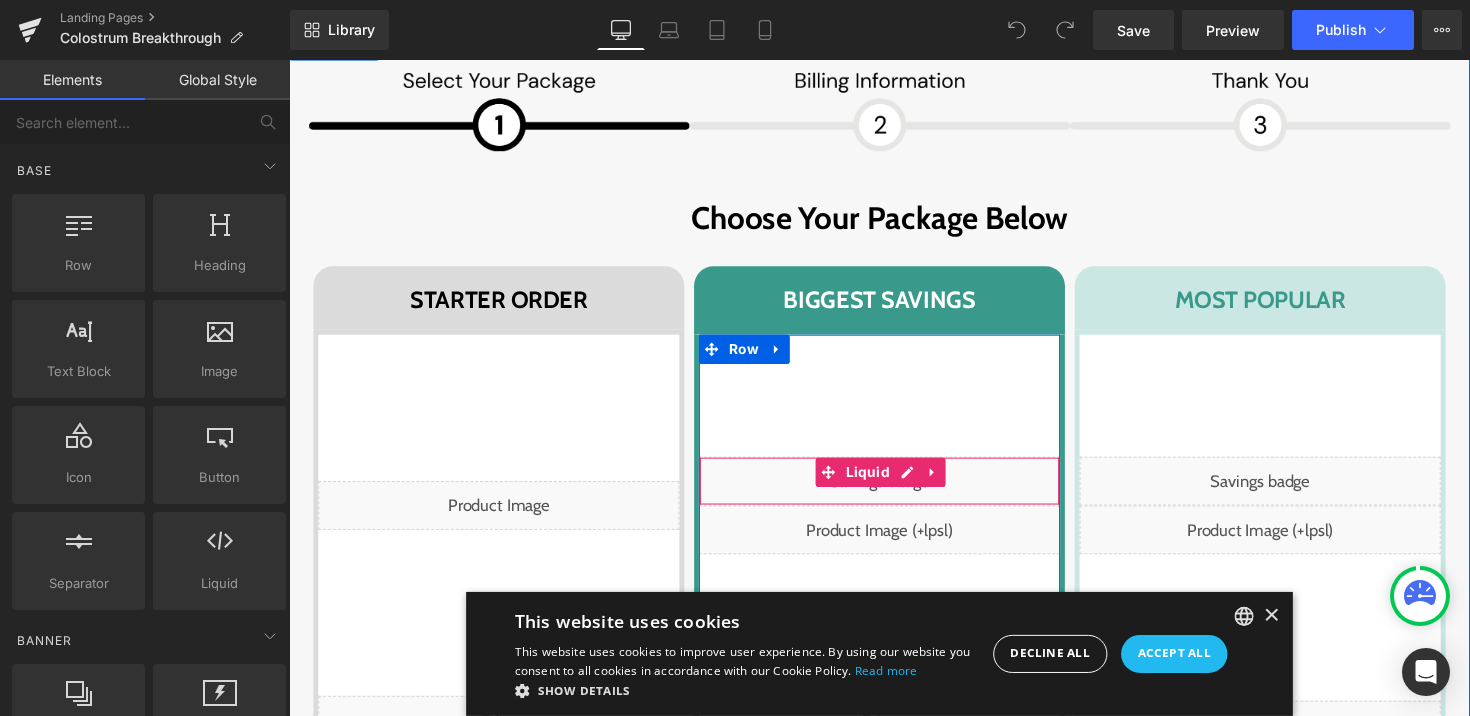 click on "Liquid" at bounding box center (894, 491) 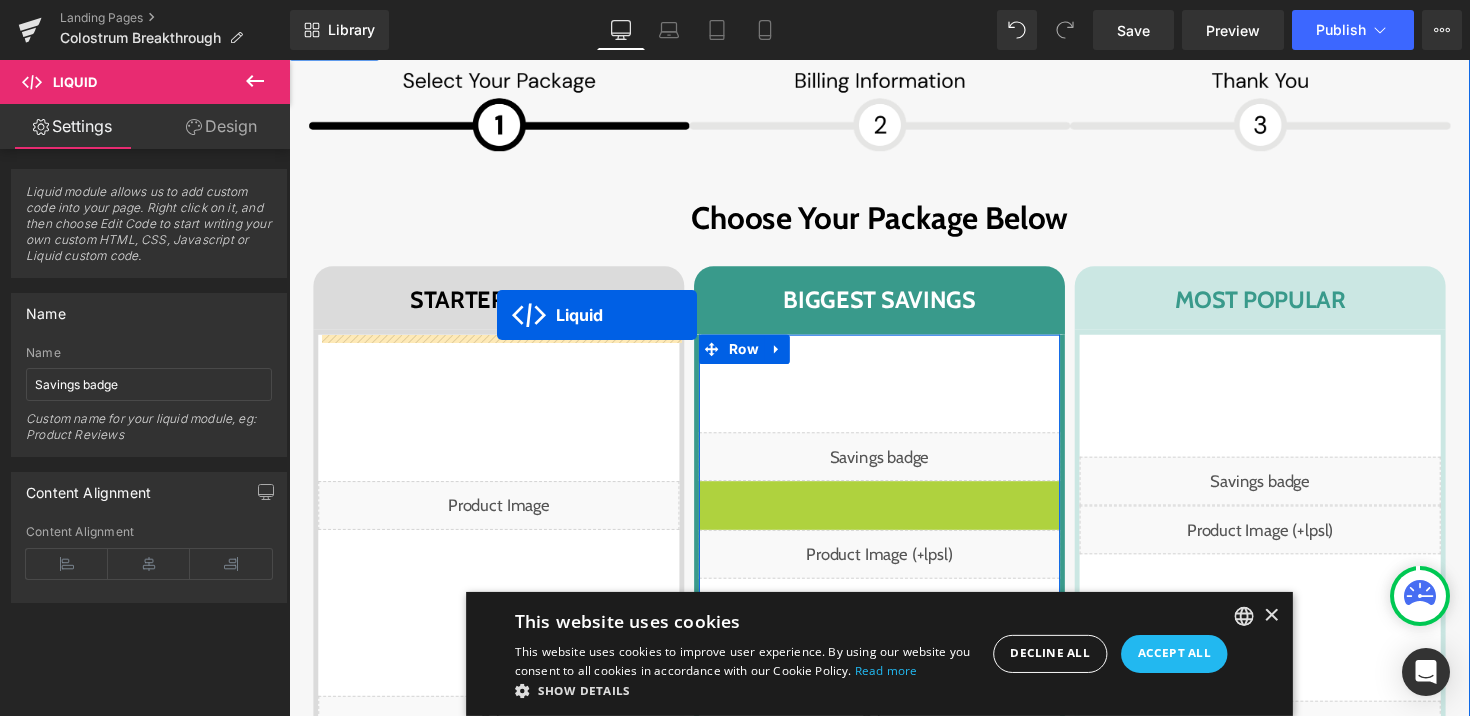 drag, startPoint x: 835, startPoint y: 351, endPoint x: 501, endPoint y: 322, distance: 335.25662 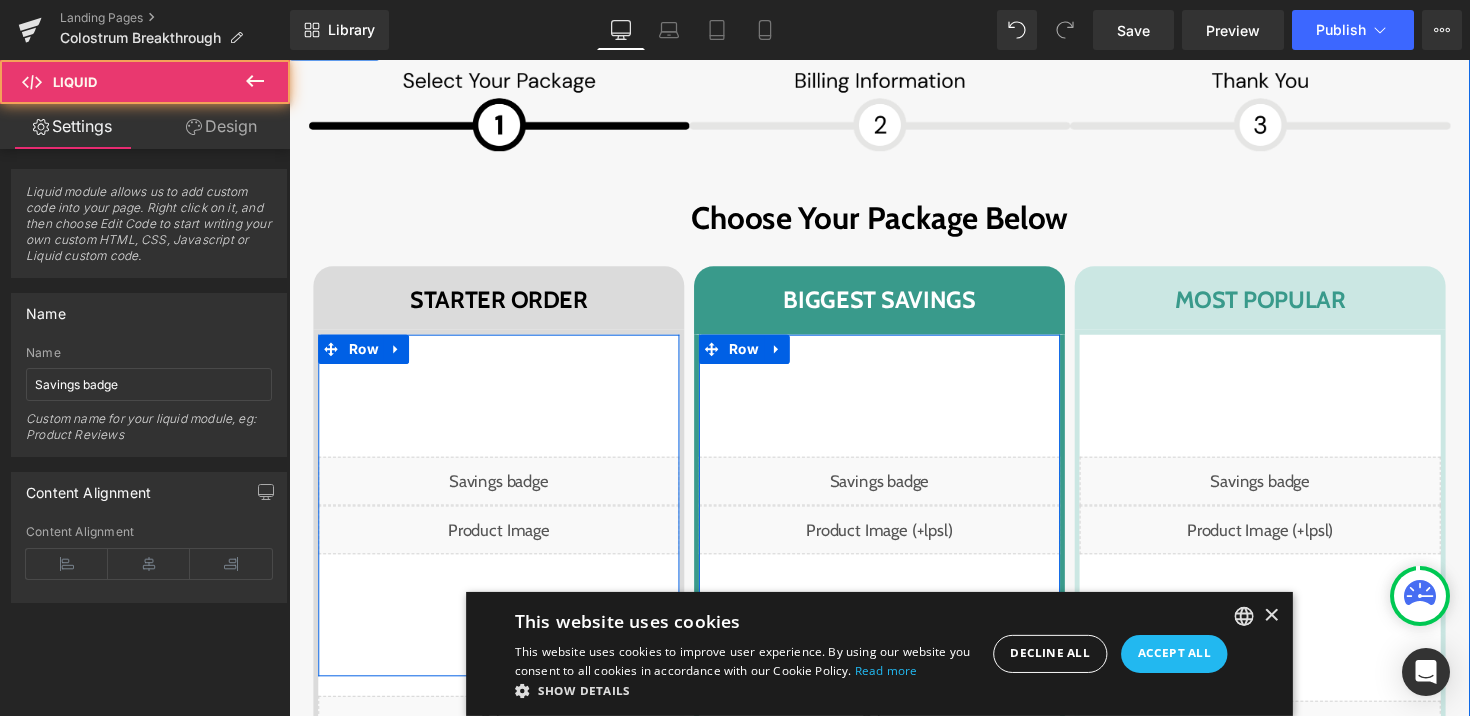 click on "Liquid" at bounding box center [504, 491] 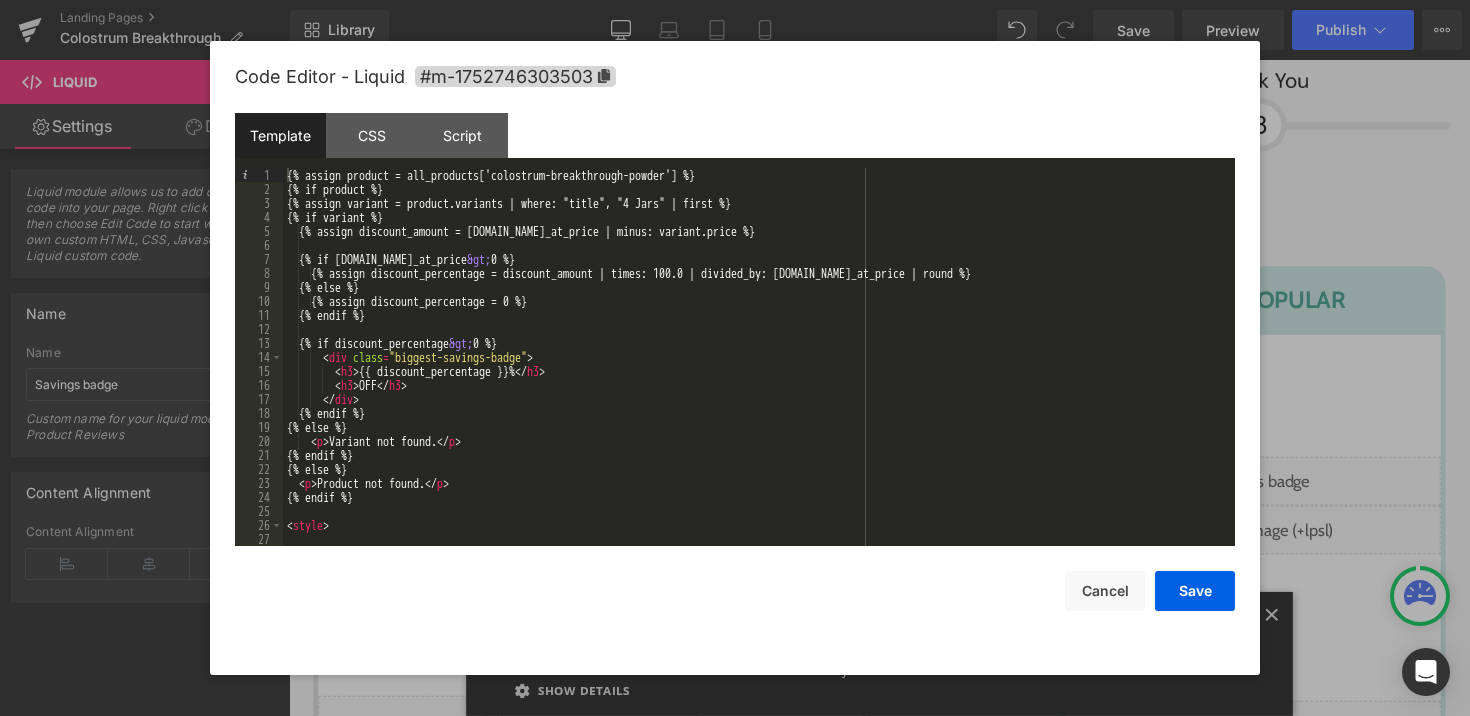 click on "{% assign product = all_products['colostrum-breakthrough-powder'] %} {% if product %}   {% assign variant = product.variants | where: "title", "4 Jars" | first %}   {% if variant %}      {% assign discount_amount = [DOMAIN_NAME]_at_price | minus: variant.price %}            {% if [DOMAIN_NAME]_at_price  &gt;  0 %}         {% assign discount_percentage = discount_amount | times: 100.0 | divided_by: [DOMAIN_NAME]_at_price | round %}      {% else %}         {% assign discount_percentage = 0 %}      {% endif %}            {% if discount_percentage  &gt;  0 %}          < div   class = "biggest-savings-badge" >             < h3 > {{ discount_percentage }}% </ h3 >             < h3 > OFF </ h3 >          </ div >      {% endif %}   {% else %}       < p > Variant not found. </ p >   {% endif %} {% else %}    < p > Product not found. </ p > {% endif %} < style >" at bounding box center [755, 371] 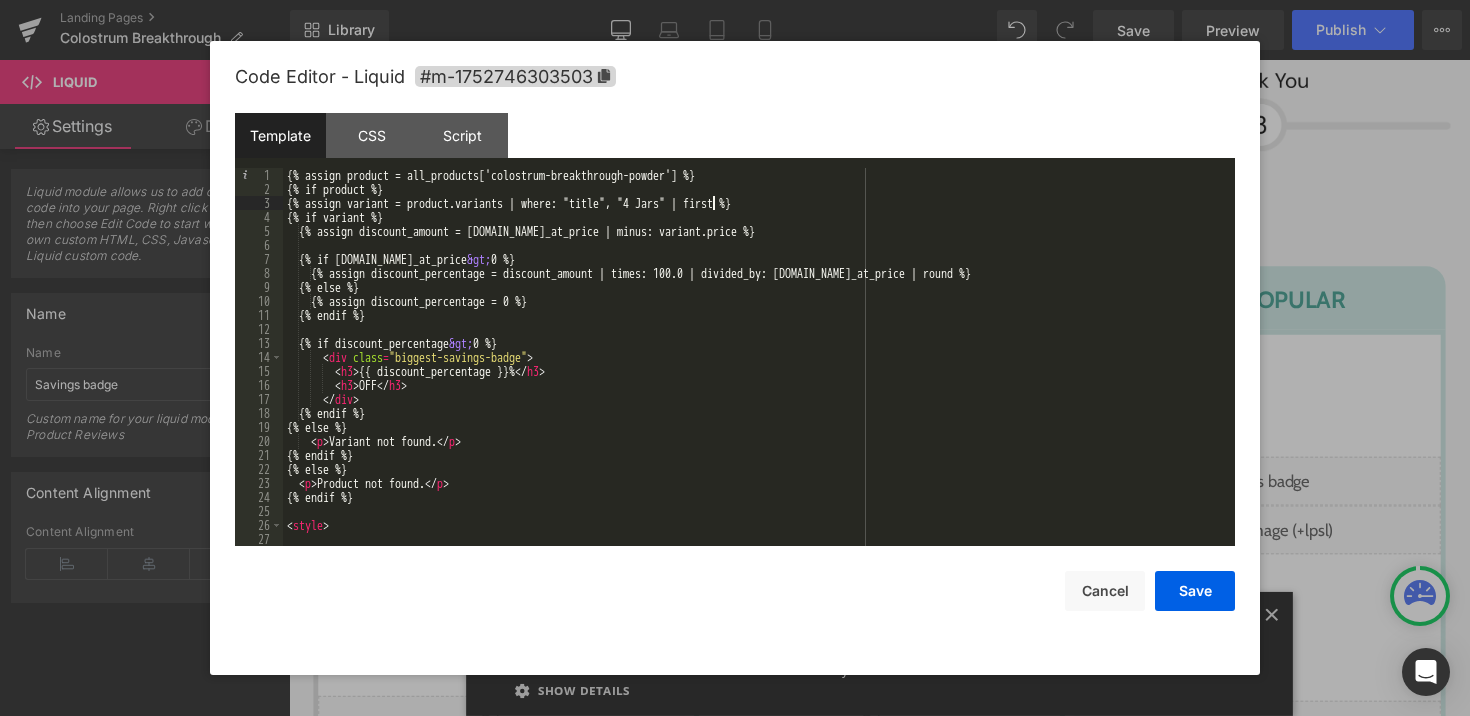 type 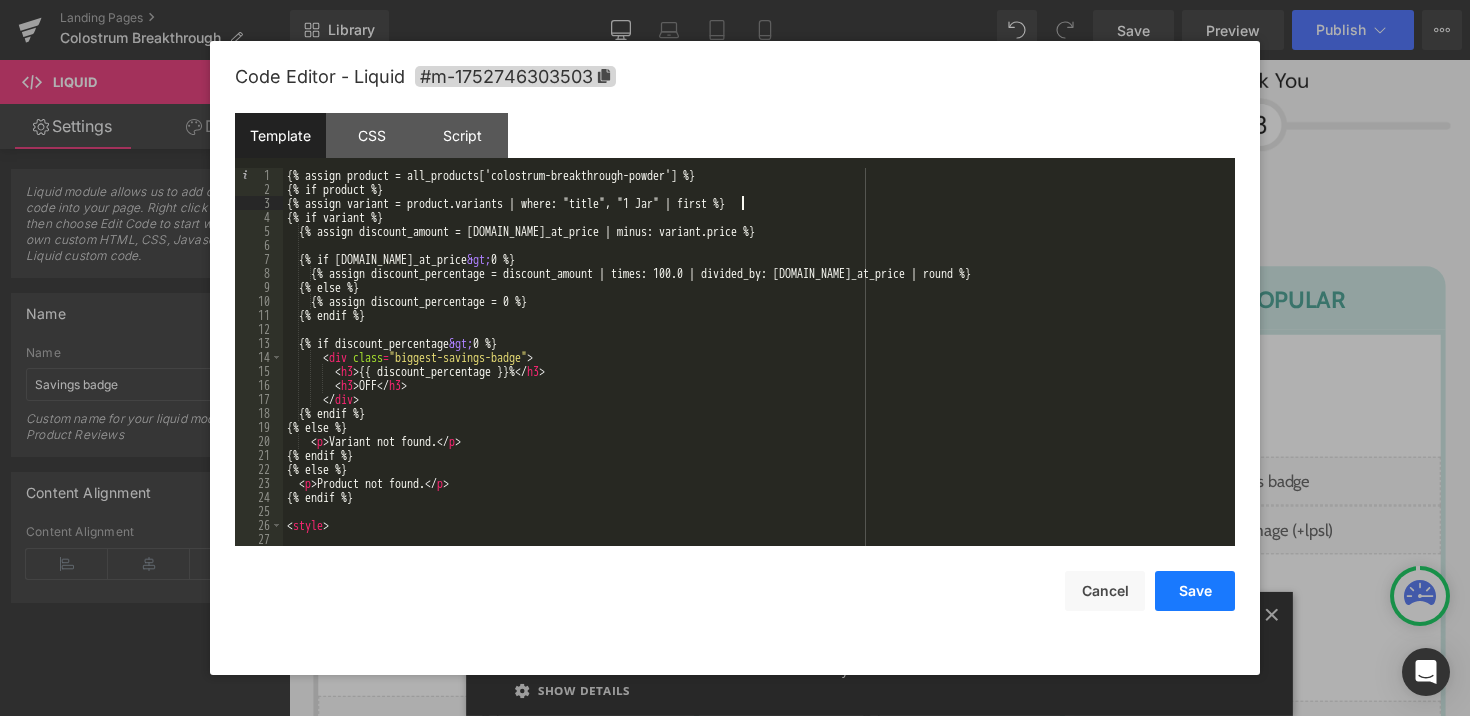click on "Save" at bounding box center [1195, 591] 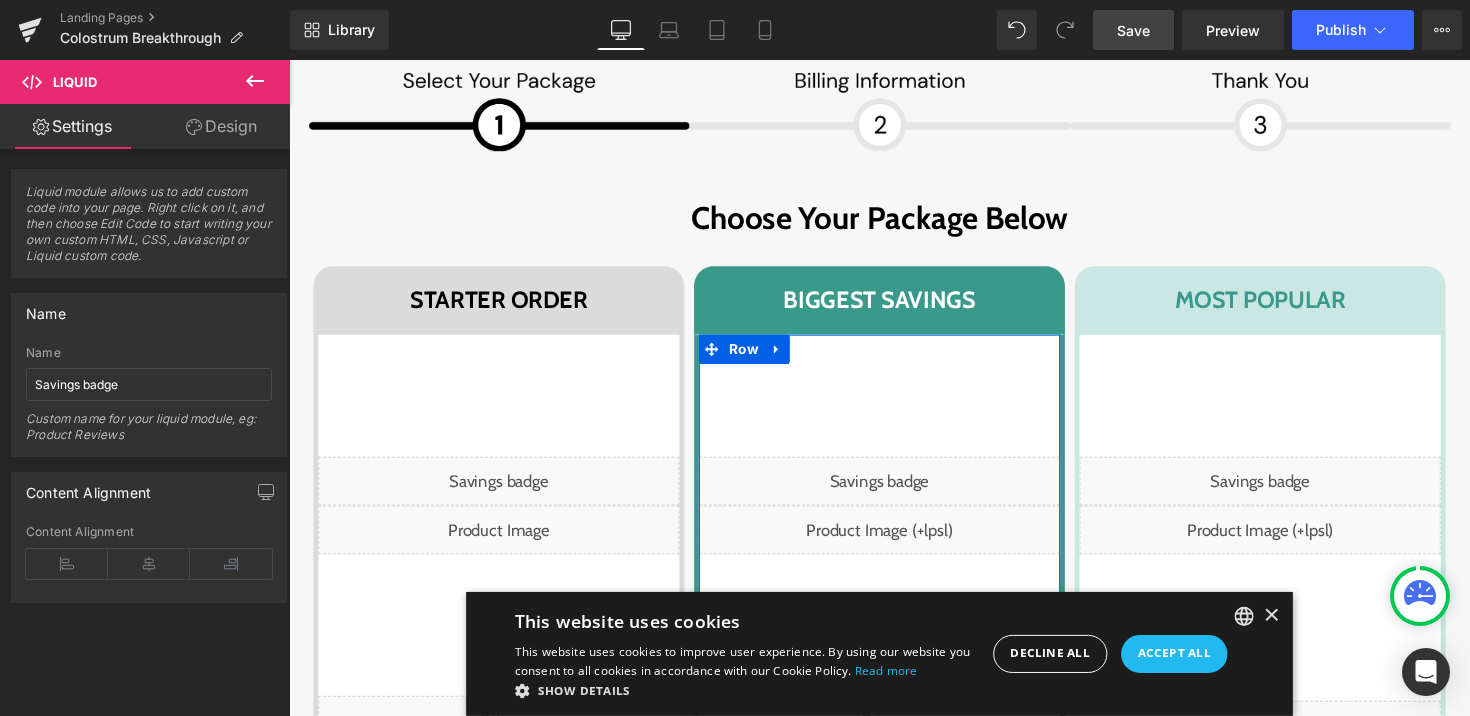click on "Save" at bounding box center (1133, 30) 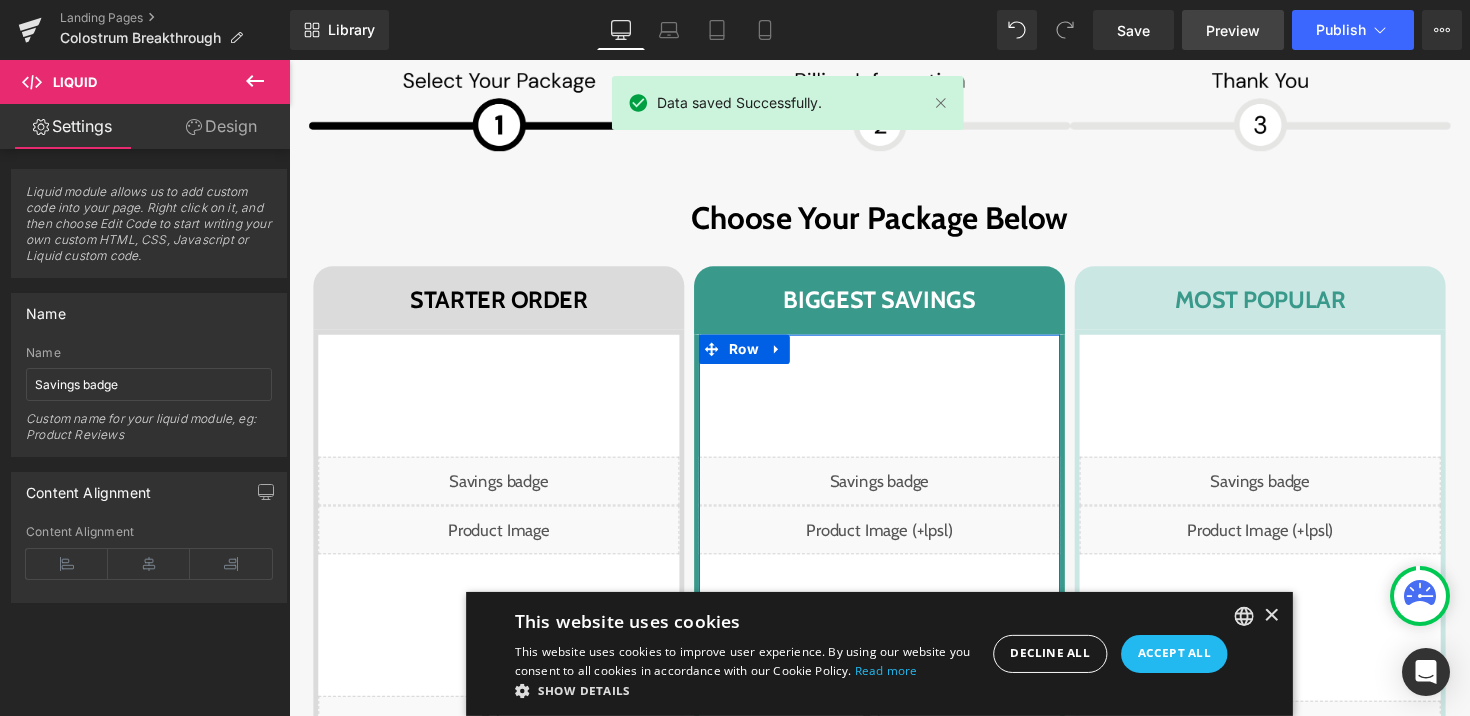 click on "Preview" at bounding box center [1233, 30] 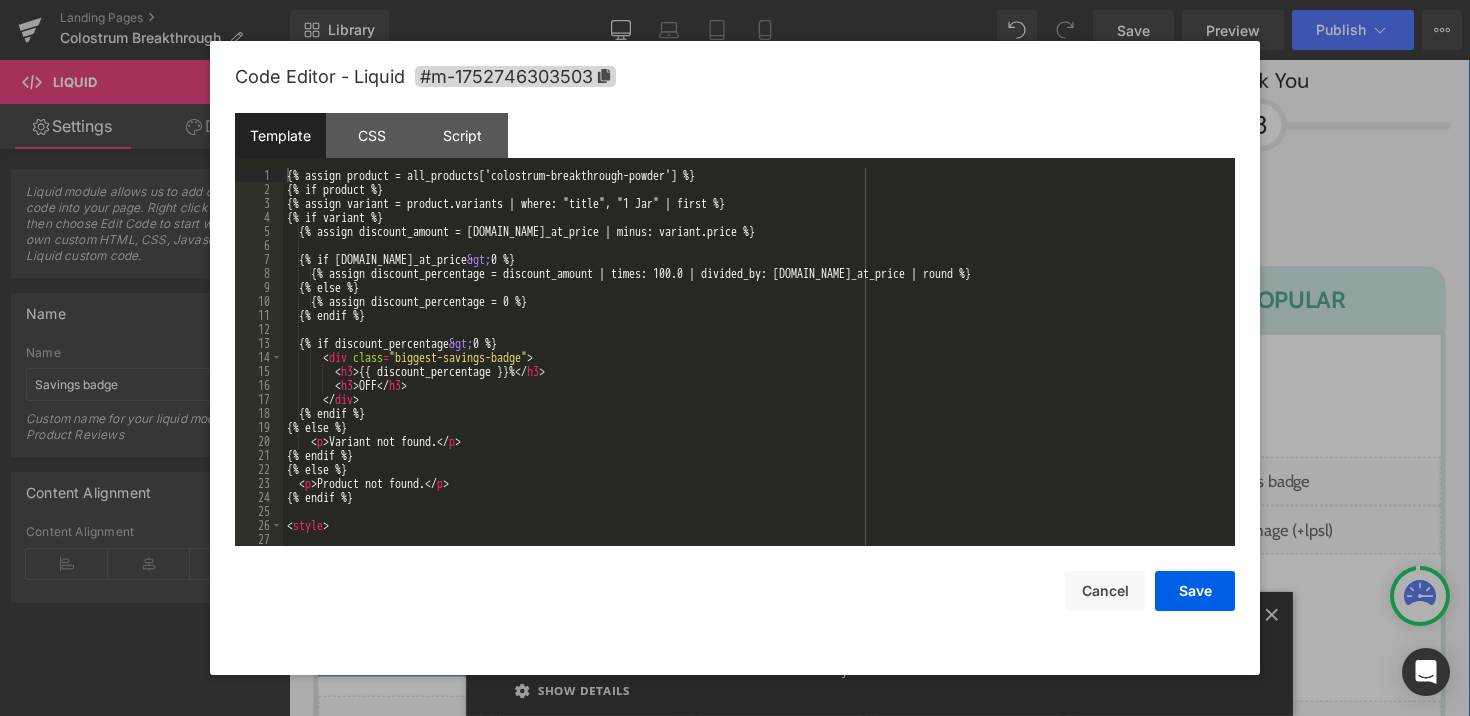 click on "Liquid" at bounding box center (504, 491) 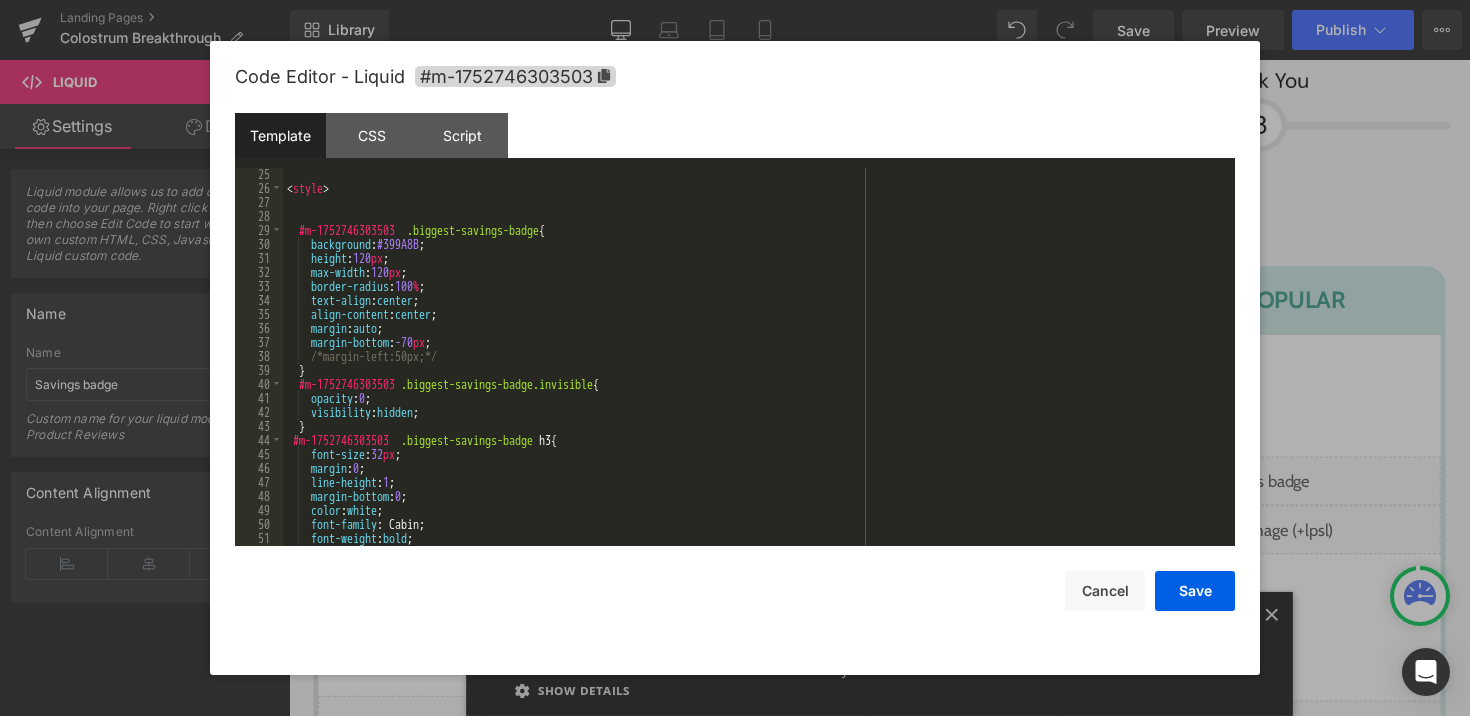 scroll, scrollTop: 328, scrollLeft: 0, axis: vertical 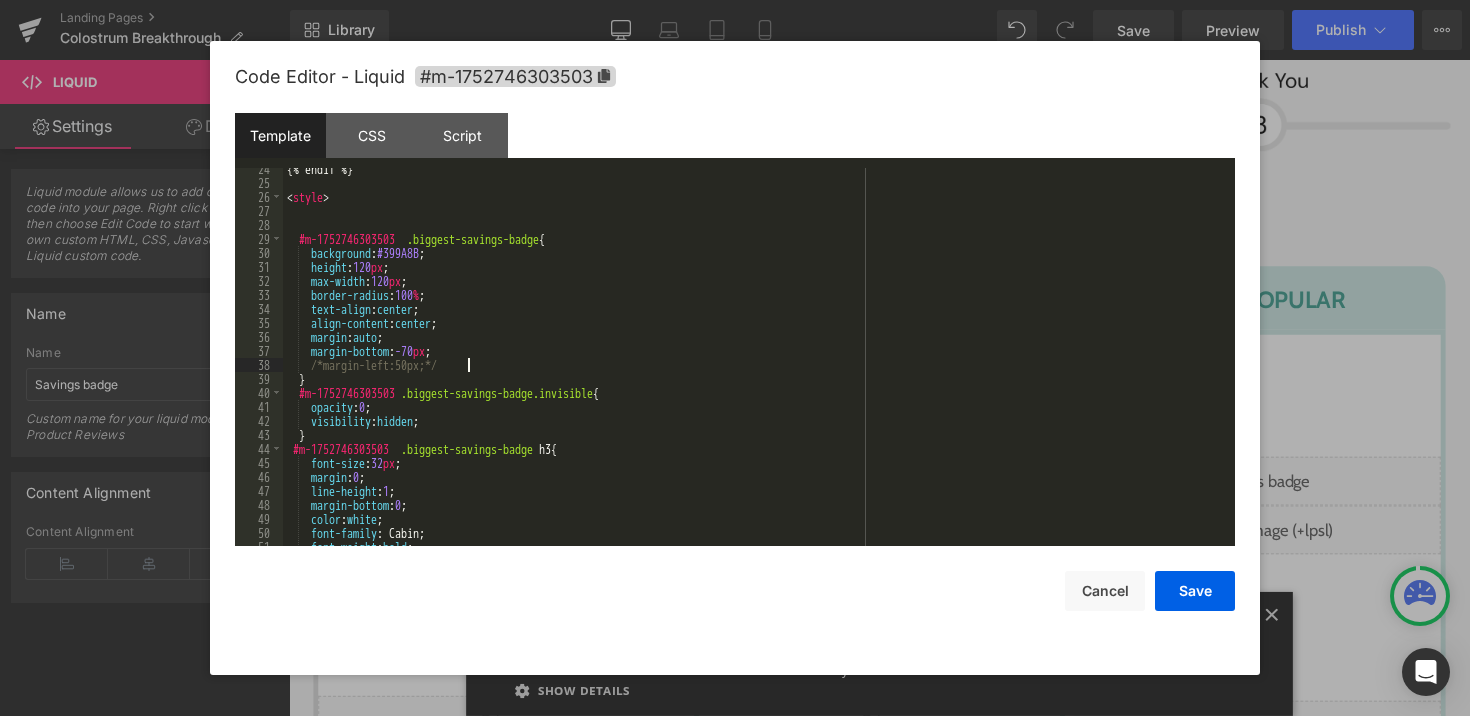 click on "{% endif %} < style >       #m-1752746303503    .biggest-savings-badge {       background :  #399A8B ;       height :  120 px ;       max-width :  120 px ;       border-radius :  100 % ;       text-align :  center ;       align-content :  center ;       margin : auto ;       margin-bottom : -70 px ;       /*margin-left:50px;*/    }    #m-1752746303503   .biggest-savings-badge.invisible {       opacity :  0 ;       visibility :  hidden ;    }   #m-1752746303503    .biggest-savings-badge   h3 {       font-size : 32 px ;       margin :  0 ;       line-height :  1 ;       margin-bottom :  0 ;       color :  white ;       font-family : Cabin;       font-weight :  bold ;" at bounding box center [755, 365] 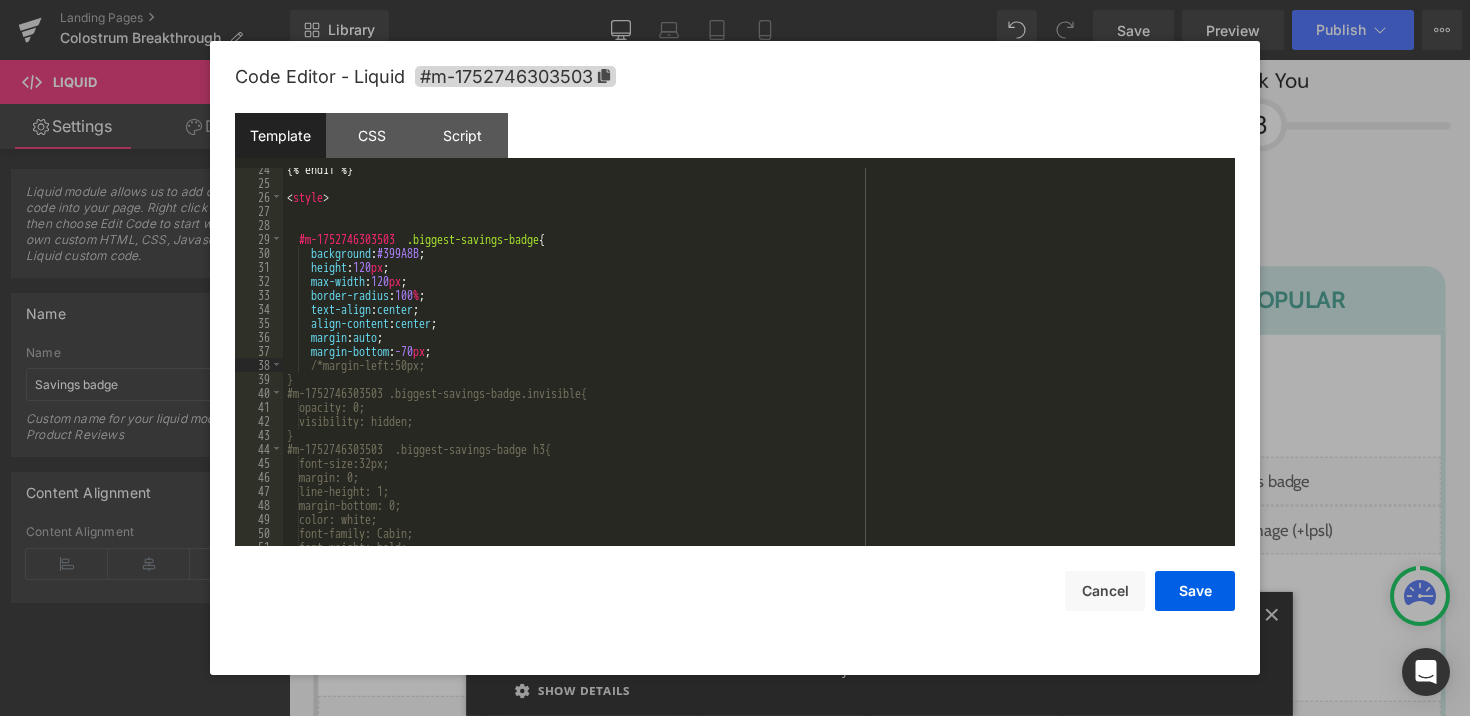 click on "{% endif %} < style >       #m-1752746303503    .biggest-savings-badge {       background :  #399A8B ;       height :  120 px ;       max-width :  120 px ;       border-radius :  100 % ;       text-align :  center ;       align-content :  center ;       margin : auto ;       margin-bottom : -70 px ;       /*margin-left:50px;   }   #m-1752746303503 .biggest-savings-badge.invisible{      opacity: 0;      visibility: hidden;   }  #m-1752746303503  .biggest-savings-badge h3{      font-size:32px;      margin: 0;      line-height: 1;      margin-bottom: 0;      color: white;      font-family: Cabin;      font-weight: bold;" at bounding box center (755, 365) 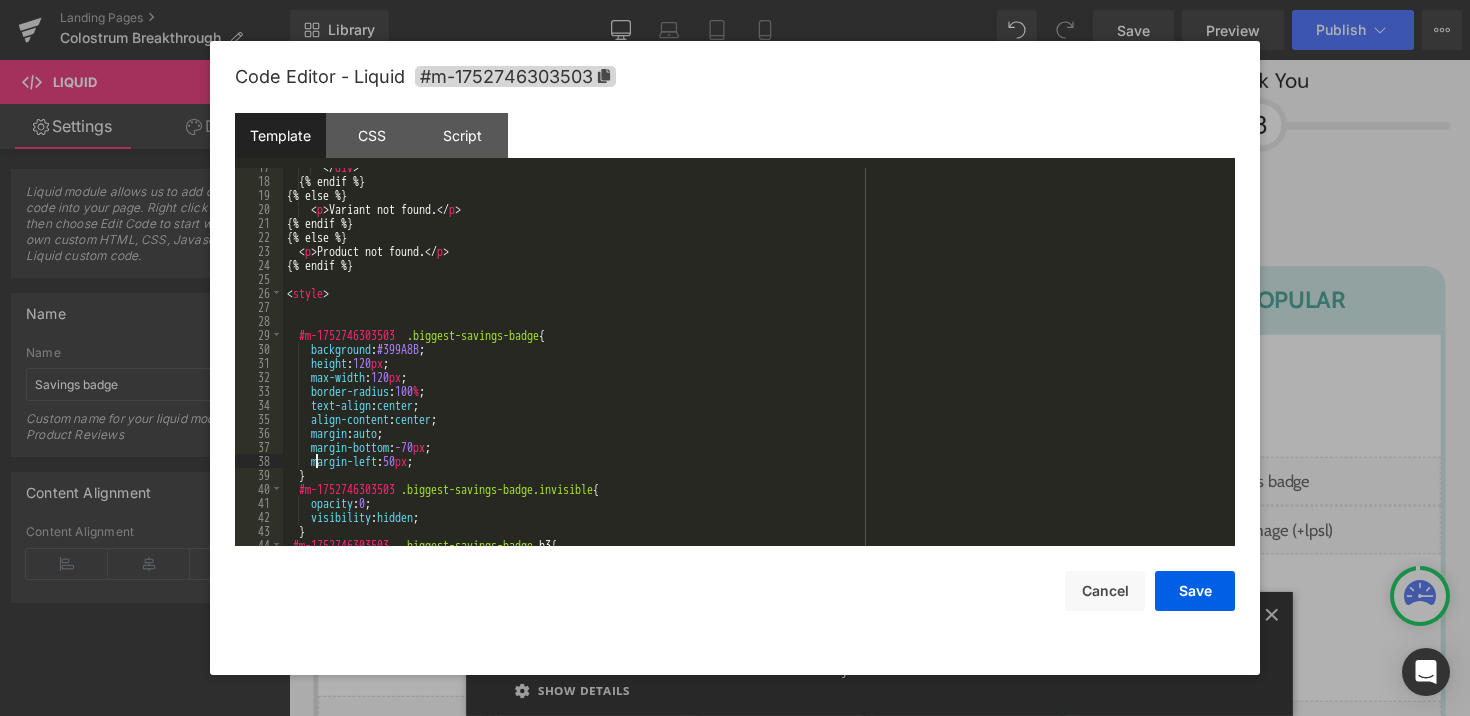 scroll, scrollTop: 324, scrollLeft: 0, axis: vertical 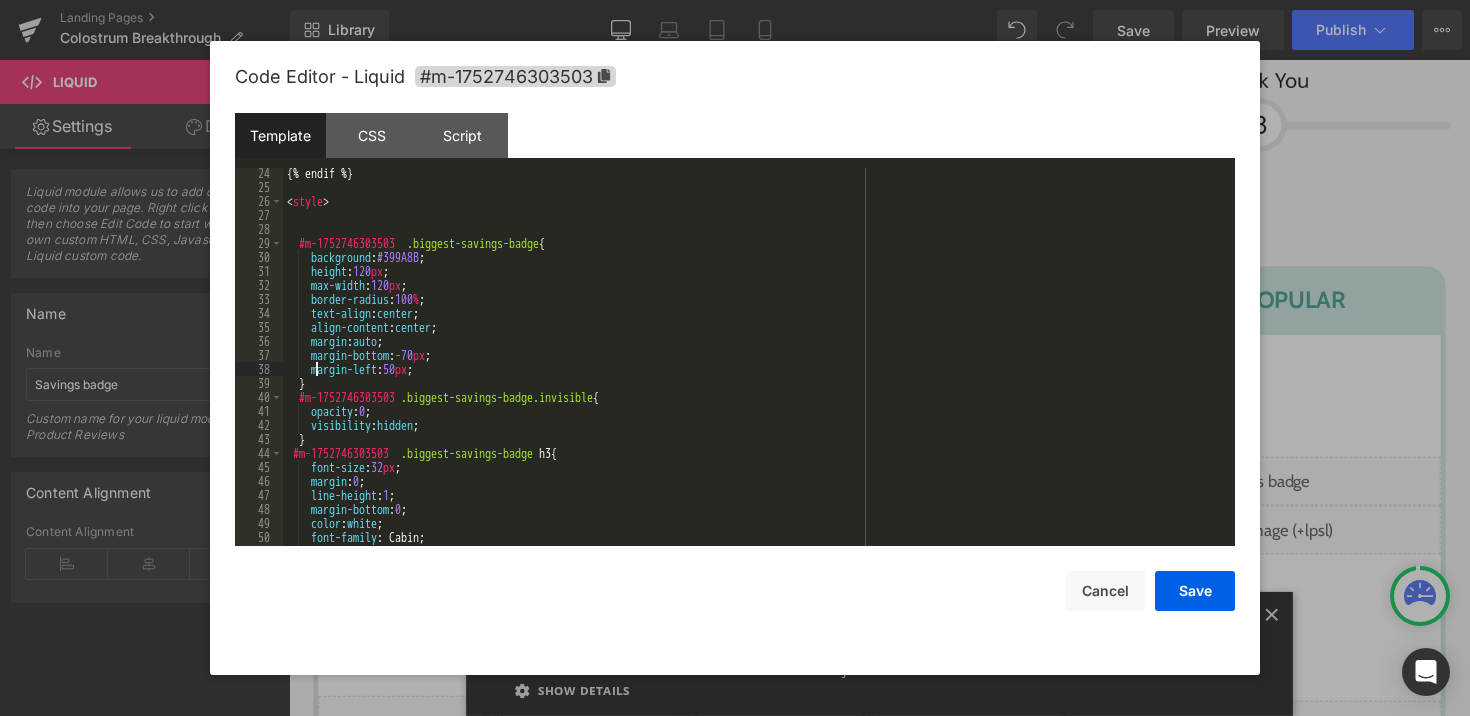 click on "{% endif %} < style >       #m-1752746303503    .biggest-savings-badge {       background :  #399A8B ;       height :  120 px ;       max-width :  120 px ;       border-radius :  100 % ;       text-align :  center ;       align-content :  center ;       margin : auto ;       margin-bottom : -70 px ;       margin-left : 50 px ;    }    #m-1752746303503   .biggest-savings-badge.invisible {       opacity :  0 ;       visibility :  hidden ;    }   #m-1752746303503    .biggest-savings-badge   h3 {       font-size : 32 px ;       margin :  0 ;       line-height :  1 ;       margin-bottom :  0 ;       color :  white ;       font-family : Cabin;       font-weight :  bold ;" at bounding box center [755, 369] 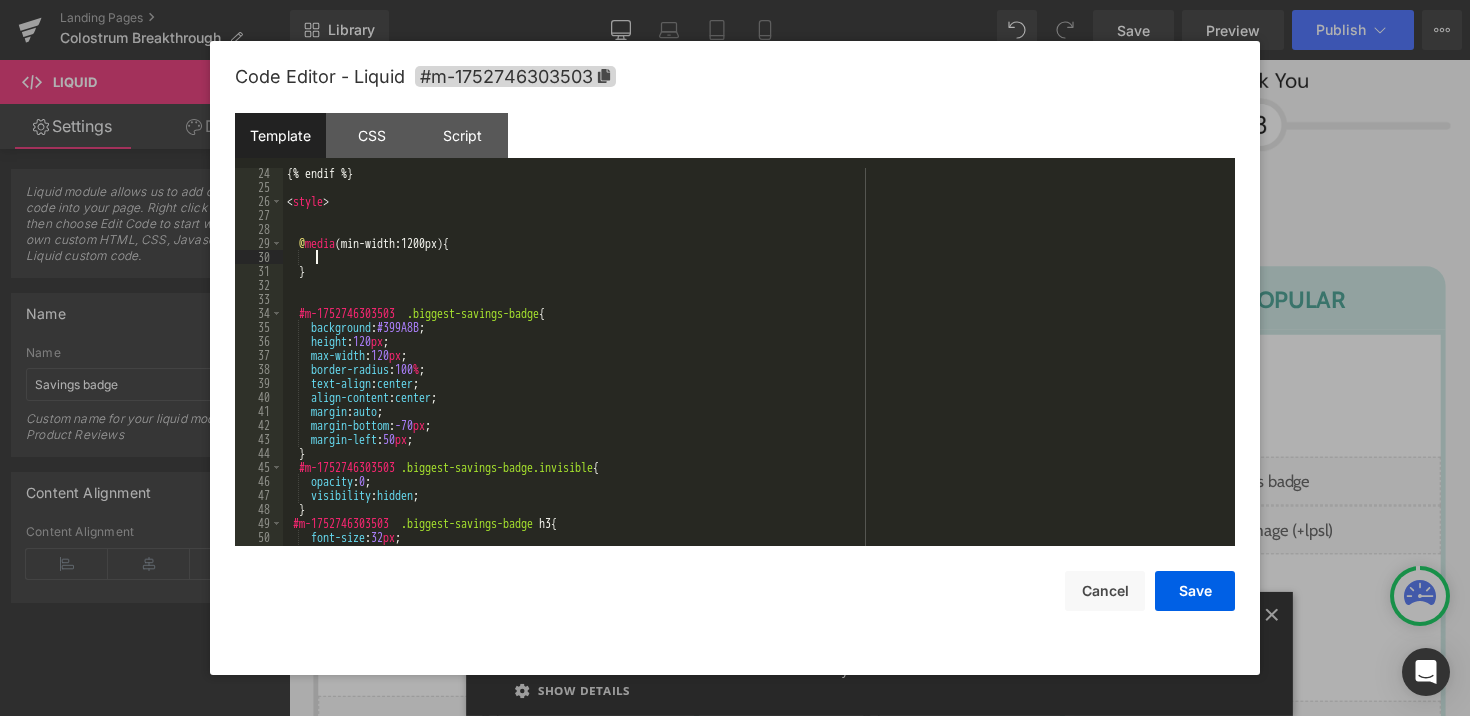 drag, startPoint x: 377, startPoint y: 260, endPoint x: 338, endPoint y: 246, distance: 41.4367 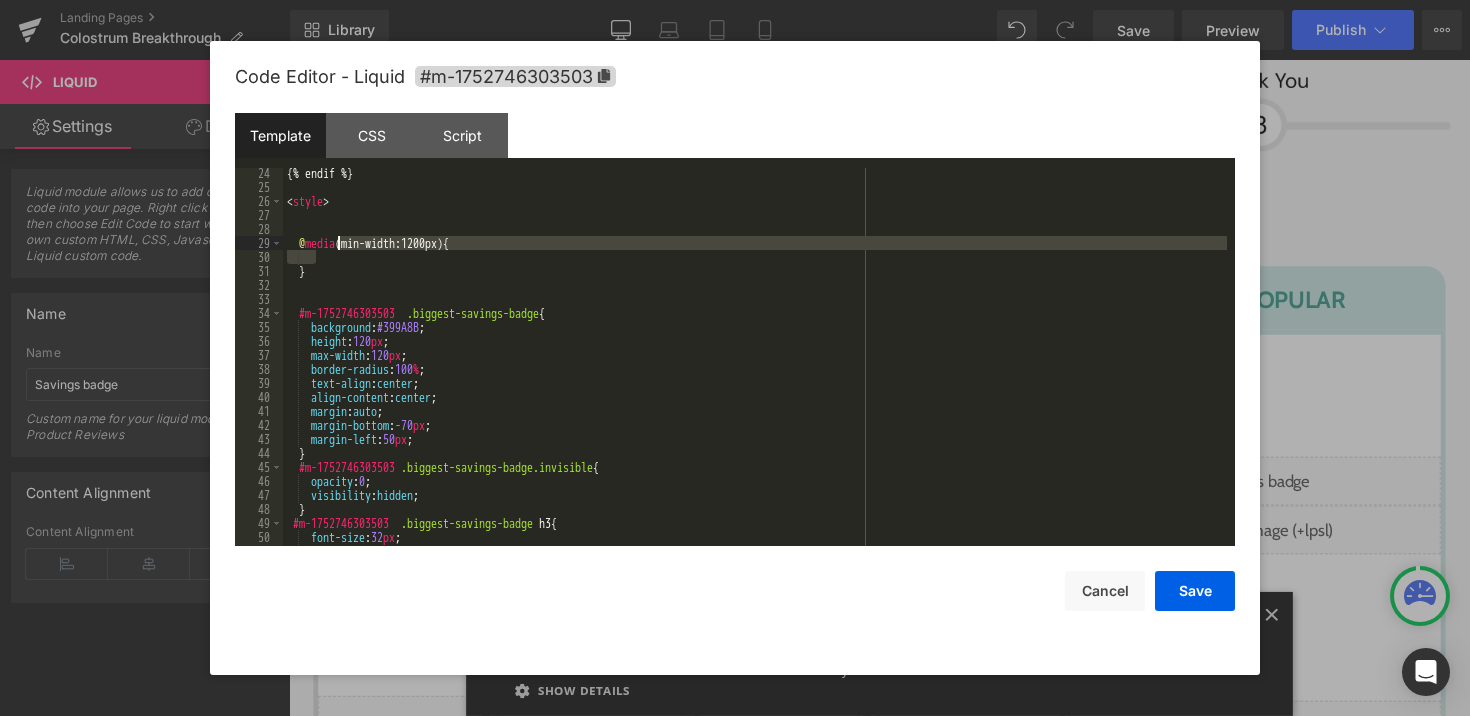 click on "{% endif %} < style >       @ media  (min-width:1200px)  {          }          #m-1752746303503    .biggest-savings-badge {       background :  #399A8B ;       height :  120 px ;       max-width :  120 px ;       border-radius :  100 % ;       text-align :  center ;       align-content :  center ;       margin : auto ;       margin-bottom : -70 px ;       margin-left : 50 px ;    }    #m-1752746303503   .biggest-savings-badge.invisible {       opacity :  0 ;       visibility :  hidden ;    }   #m-1752746303503    .biggest-savings-badge   h3 {       font-size : 32 px ;       margin :  0 ;" at bounding box center [755, 369] 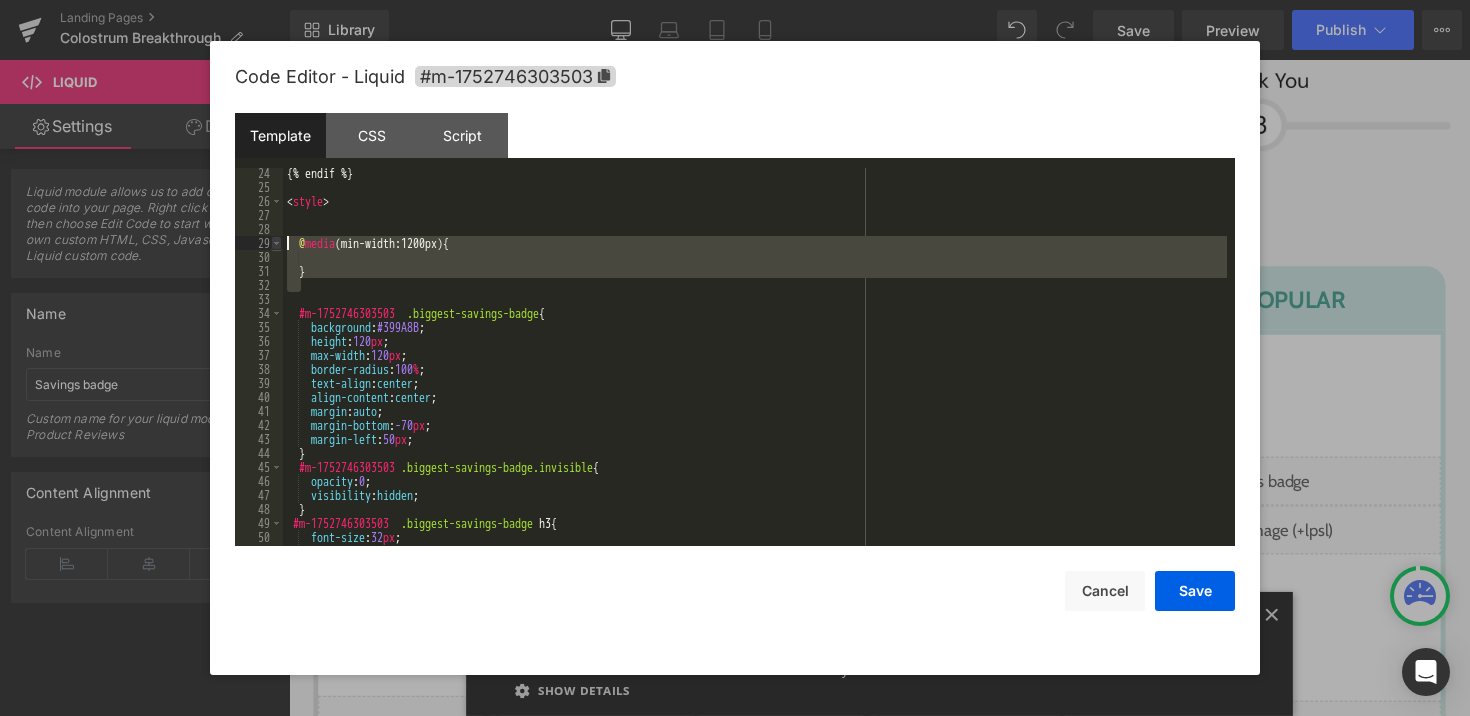 drag, startPoint x: 318, startPoint y: 279, endPoint x: 276, endPoint y: 248, distance: 52.201534 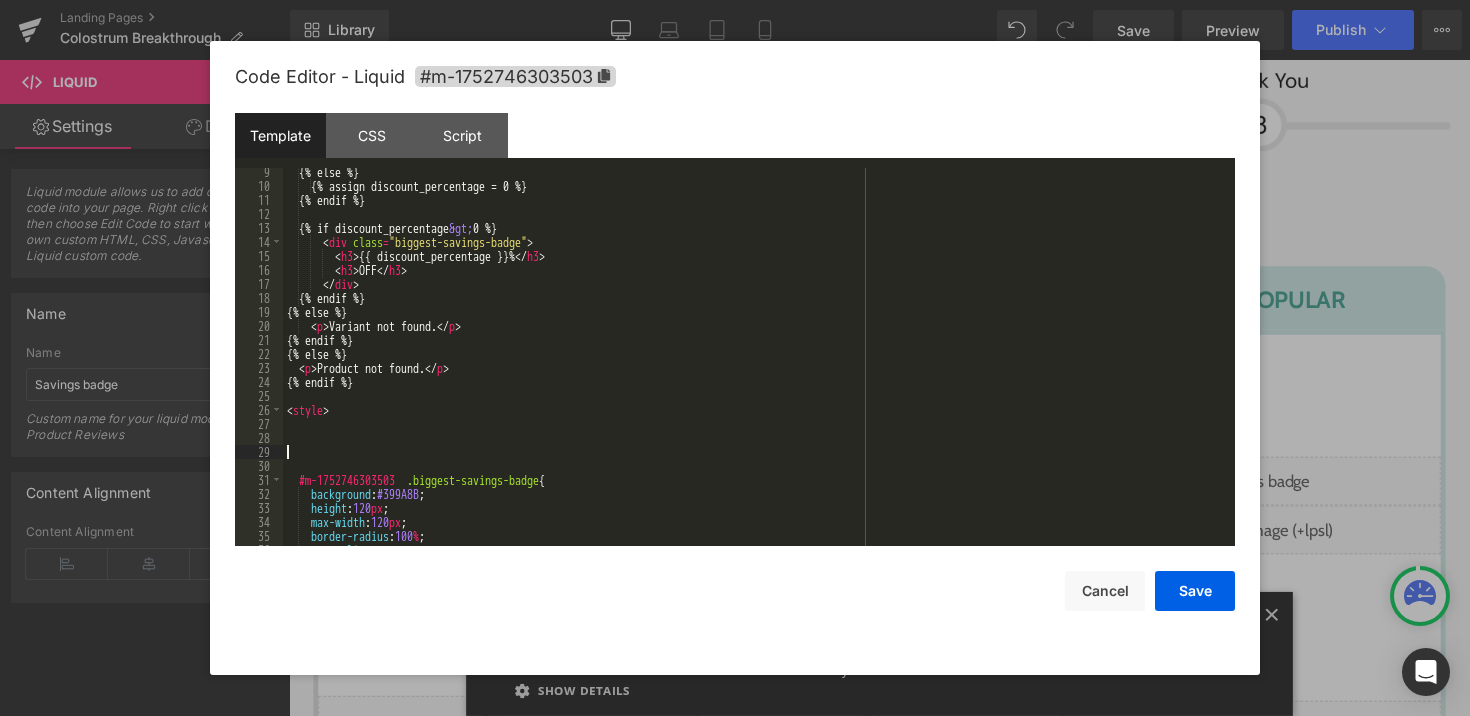 scroll, scrollTop: 105, scrollLeft: 0, axis: vertical 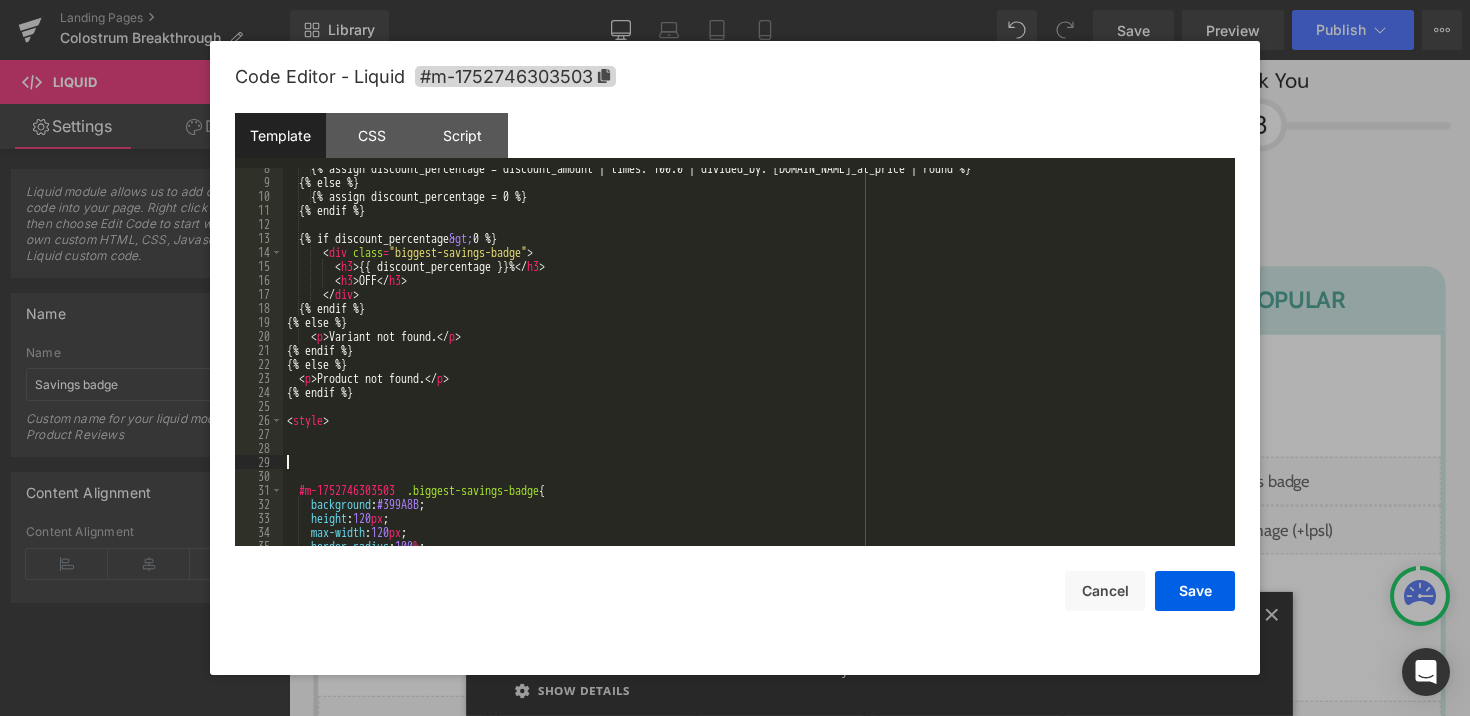 click on "{% assign discount_percentage = discount_amount | times: 100.0 | divided_by: [DOMAIN_NAME]_at_price | round %}      {% else %}         {% assign discount_percentage = 0 %}      {% endif %}            {% if discount_percentage  &gt;  0 %}          < div   class = "biggest-savings-badge" >             < h3 > {{ discount_percentage }}% </ h3 >             < h3 > OFF </ h3 >          </ div >      {% endif %}   {% else %}       < p > Variant not found. </ p >   {% endif %} {% else %}    < p > Product not found. </ p > {% endif %} < style >          #m-1752746303503    .biggest-savings-badge {       background :  #399A8B ;       height :  120 px ;       max-width :  120 px ;       border-radius :  100 % ;" at bounding box center (755, 364) 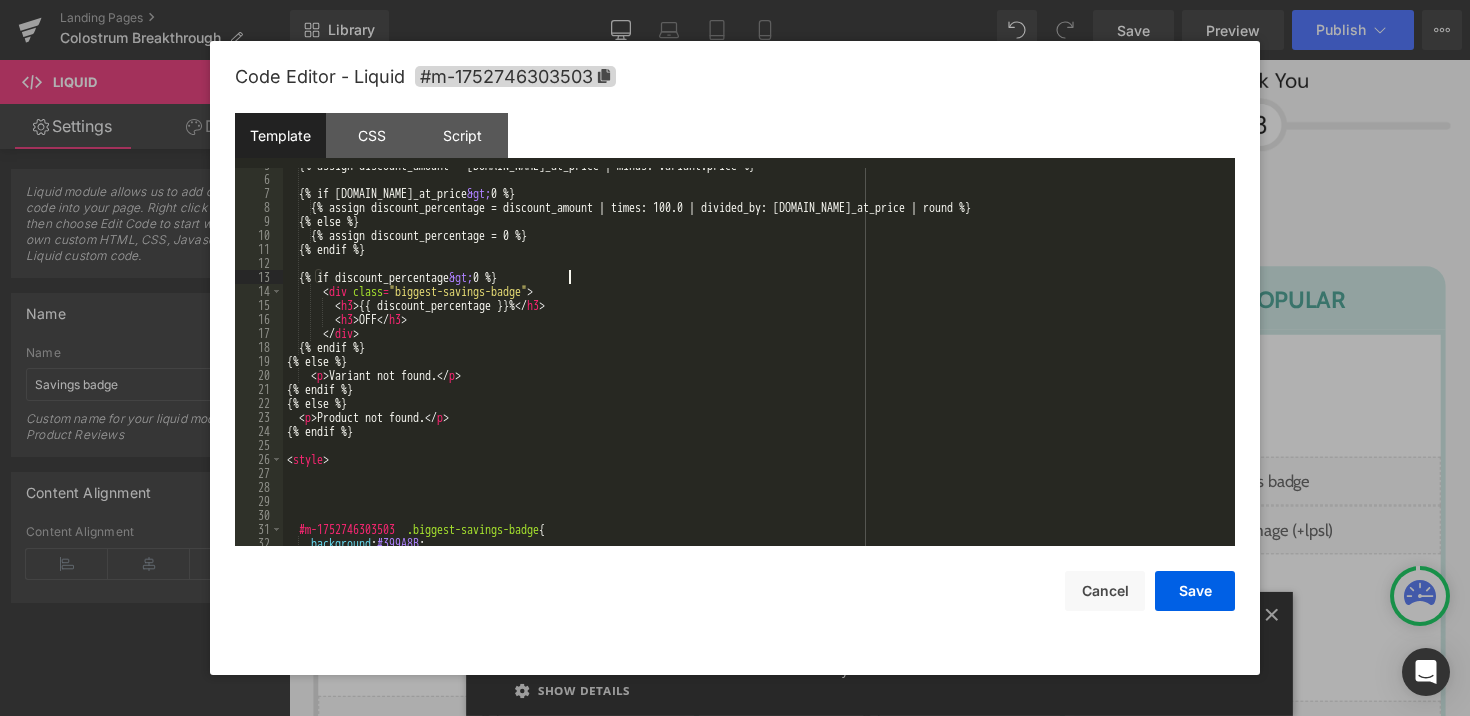 scroll, scrollTop: 66, scrollLeft: 0, axis: vertical 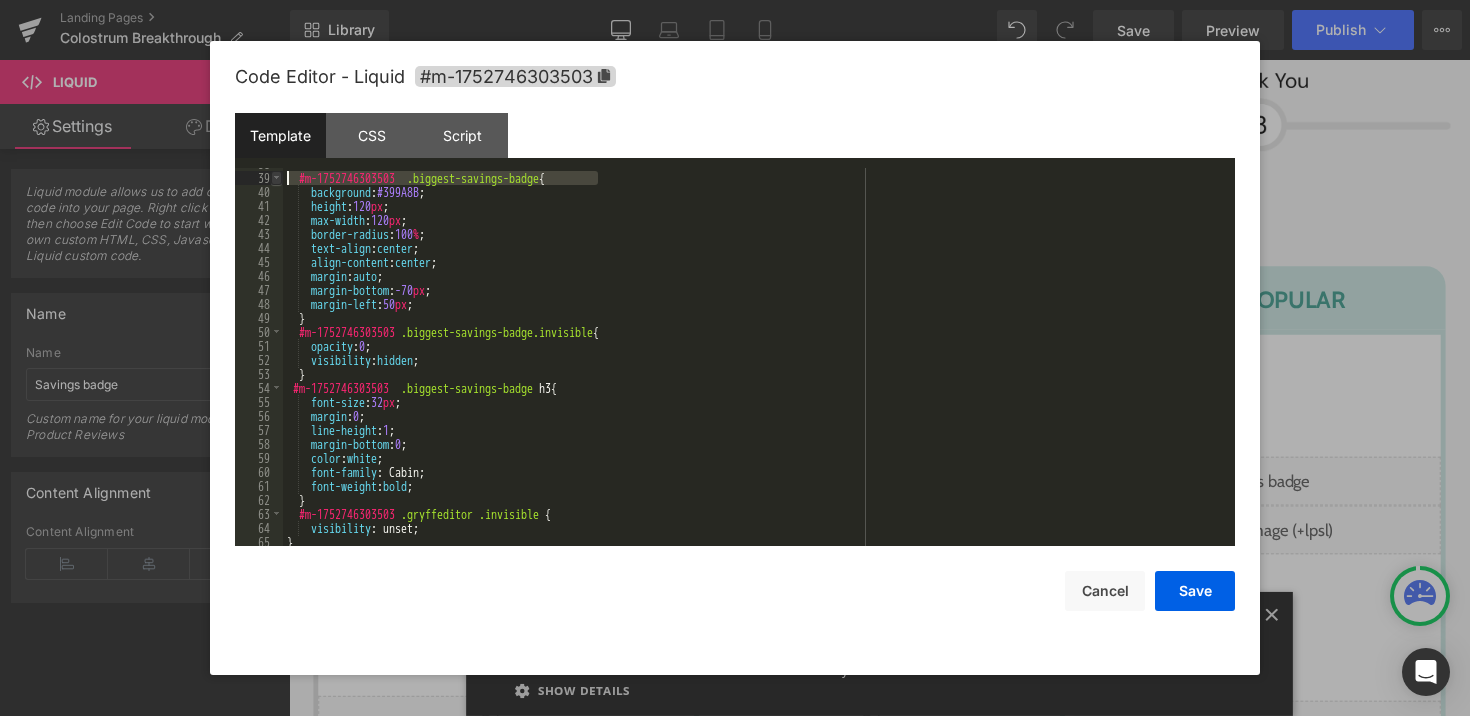drag, startPoint x: 613, startPoint y: 174, endPoint x: 281, endPoint y: 180, distance: 332.0542 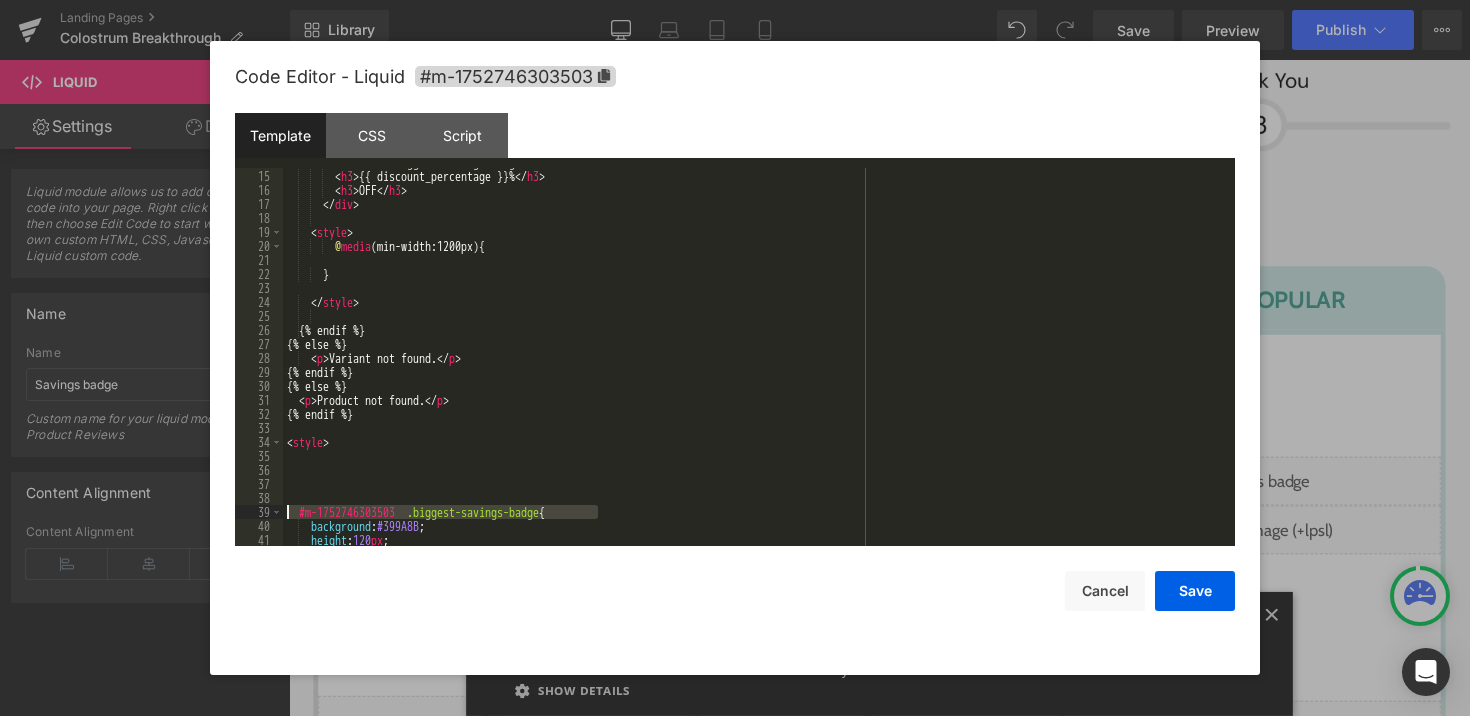 scroll, scrollTop: 195, scrollLeft: 0, axis: vertical 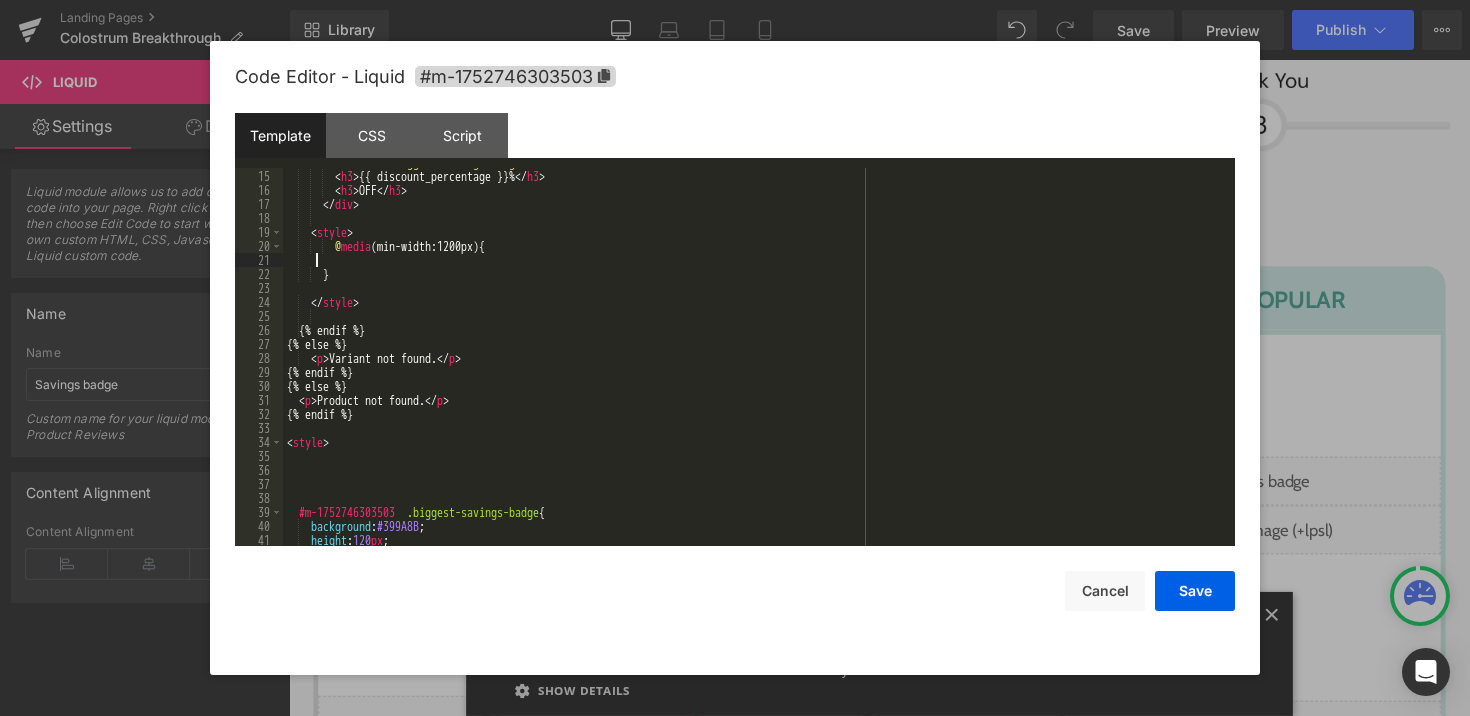 click on "< div   class = "biggest-savings-badge" >             < h3 > {{ discount_percentage }}% </ h3 >             < h3 > OFF </ h3 >          </ div >                < style >             @ media  (min-width:1200px)  {                }          </ style >                  {% endif %}   {% else %}       < p > Variant not found. </ p >   {% endif %} {% else %}    < p > Product not found. </ p > {% endif %} < style >          #m-1752746303503    .biggest-savings-badge {       background :  #399A8B ;       height :  120 px ;" at bounding box center [755, 358] 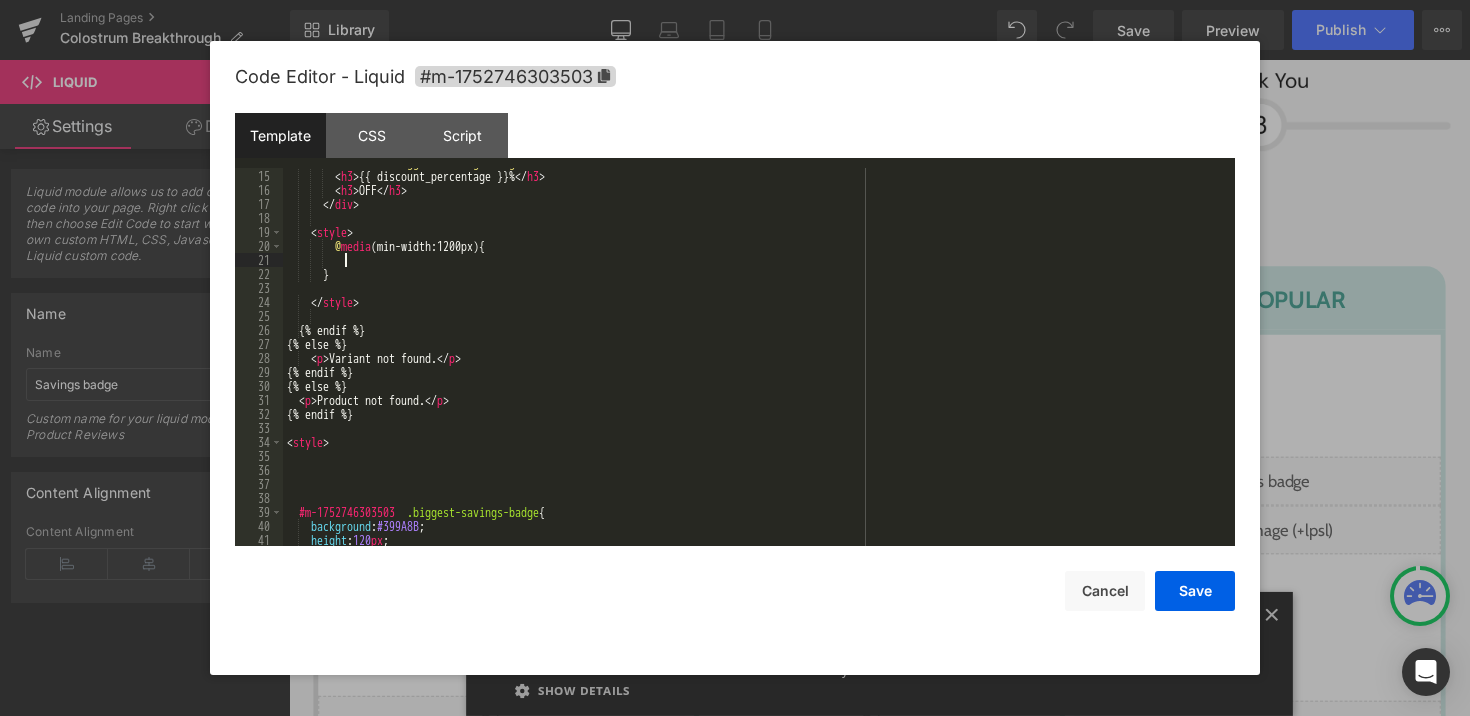 paste 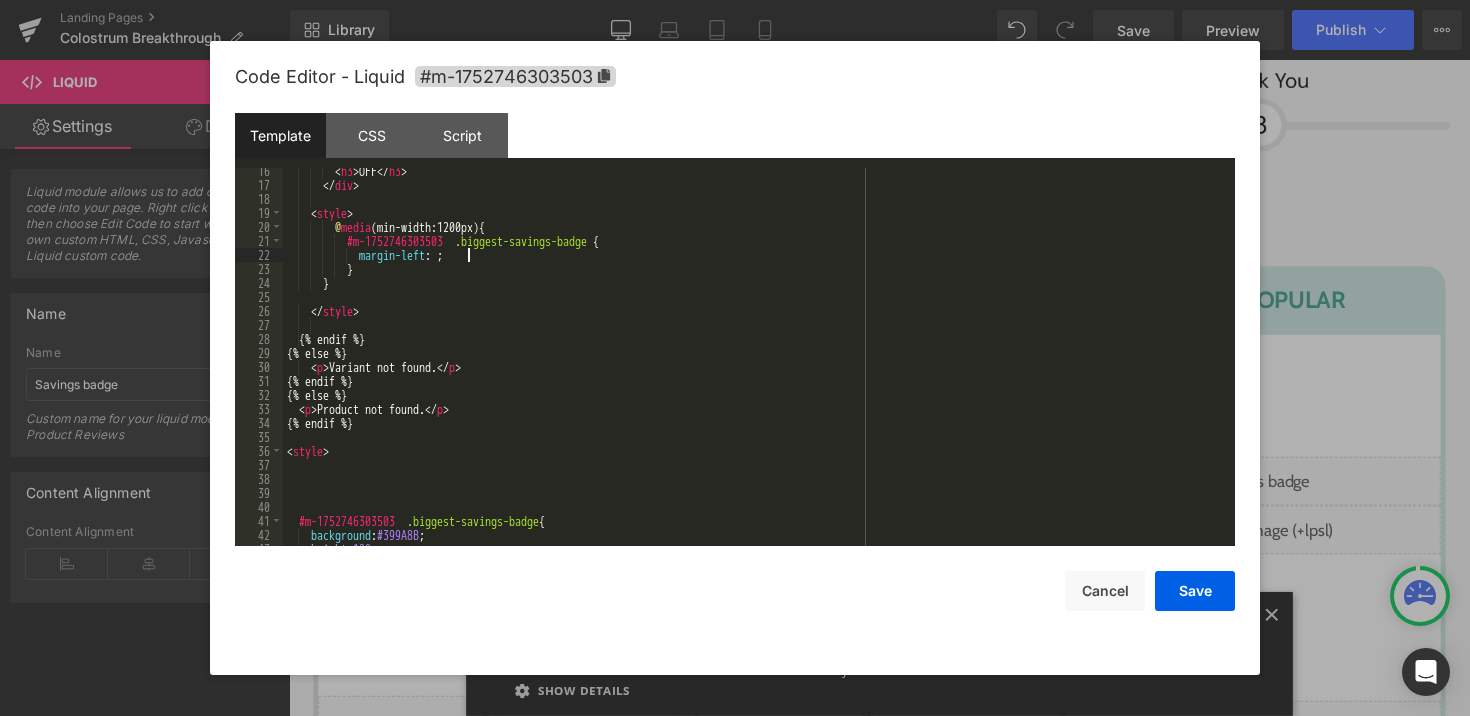 scroll, scrollTop: 214, scrollLeft: 0, axis: vertical 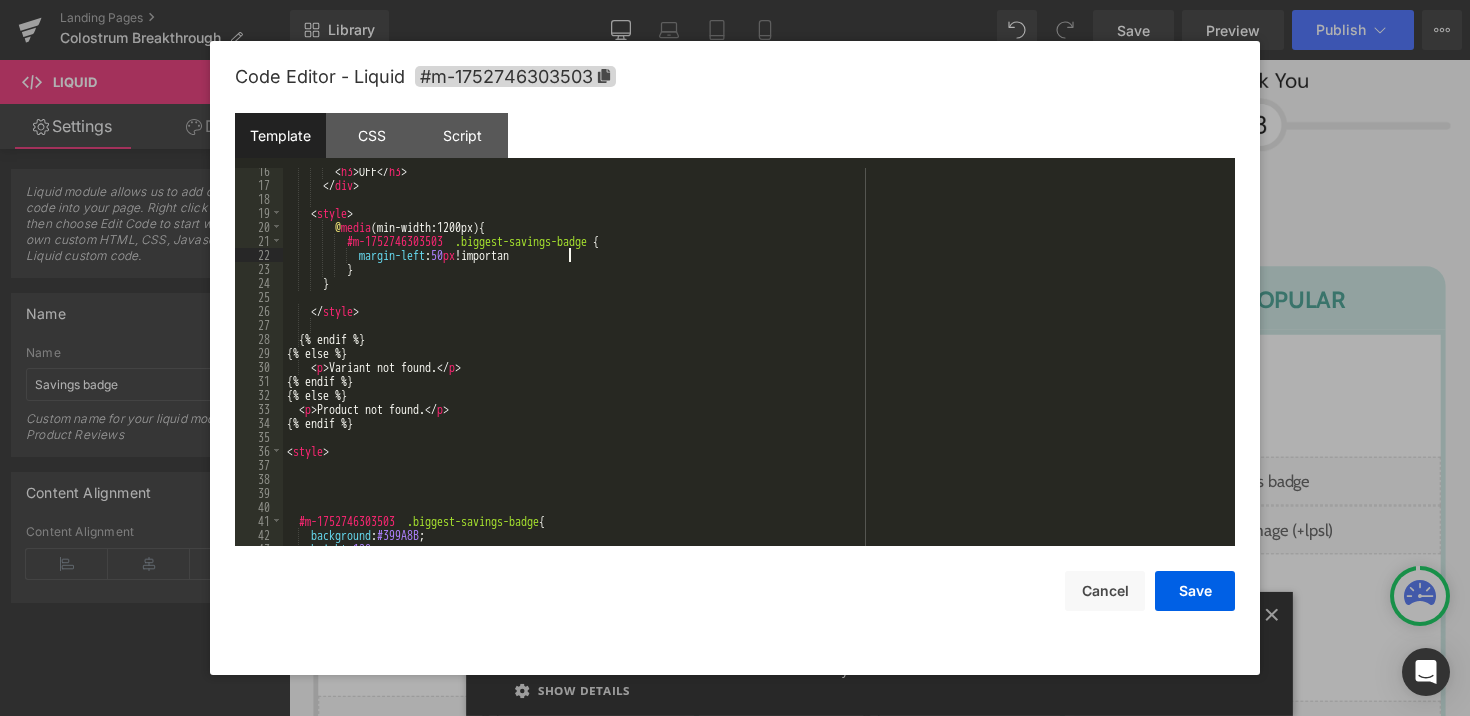 type 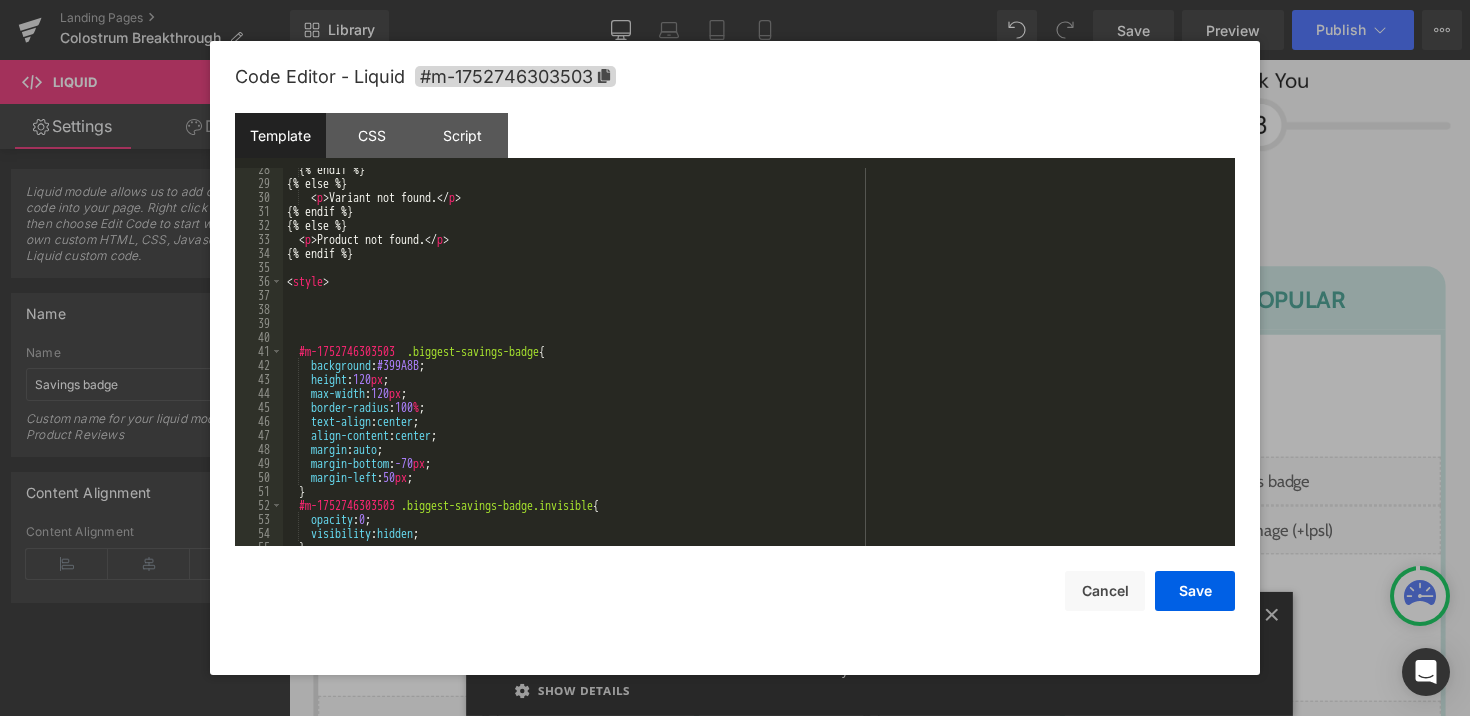 scroll, scrollTop: 460, scrollLeft: 0, axis: vertical 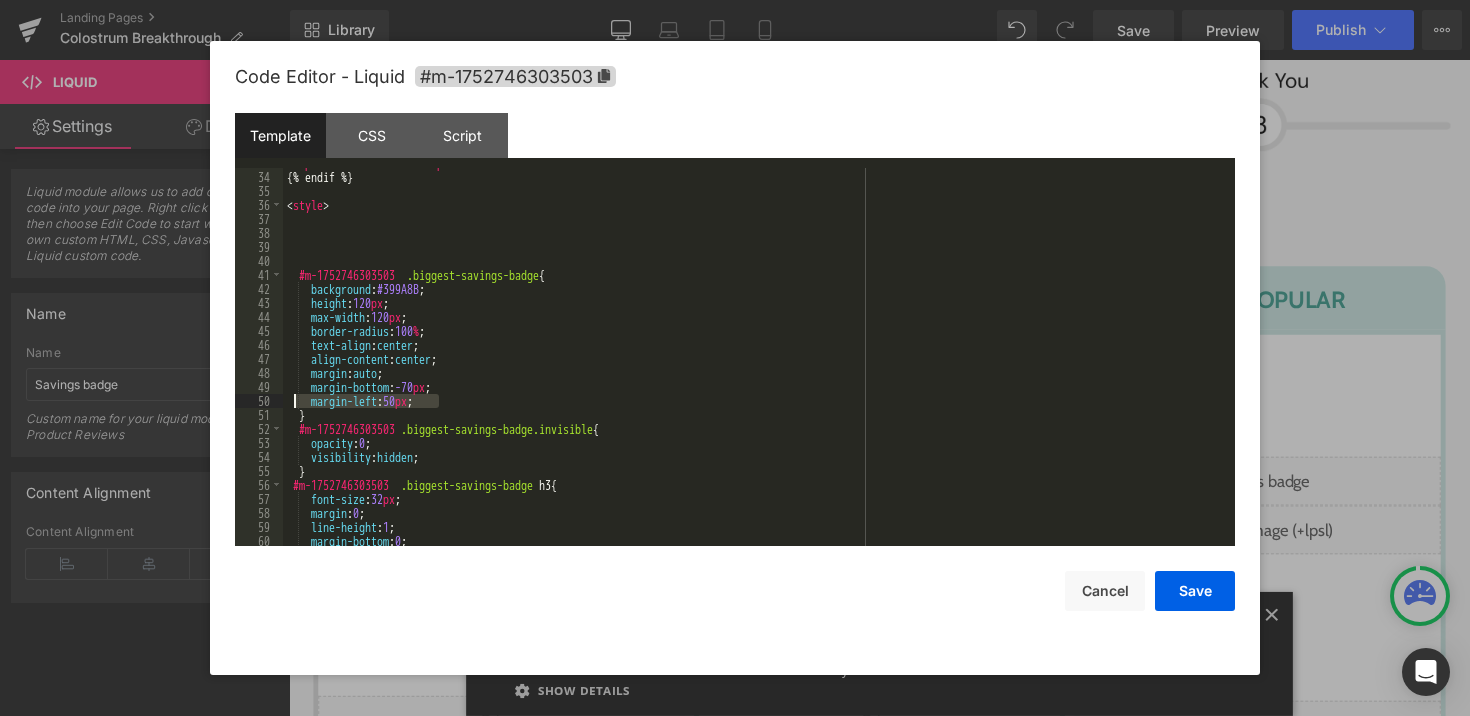 drag, startPoint x: 447, startPoint y: 404, endPoint x: 296, endPoint y: 395, distance: 151.26797 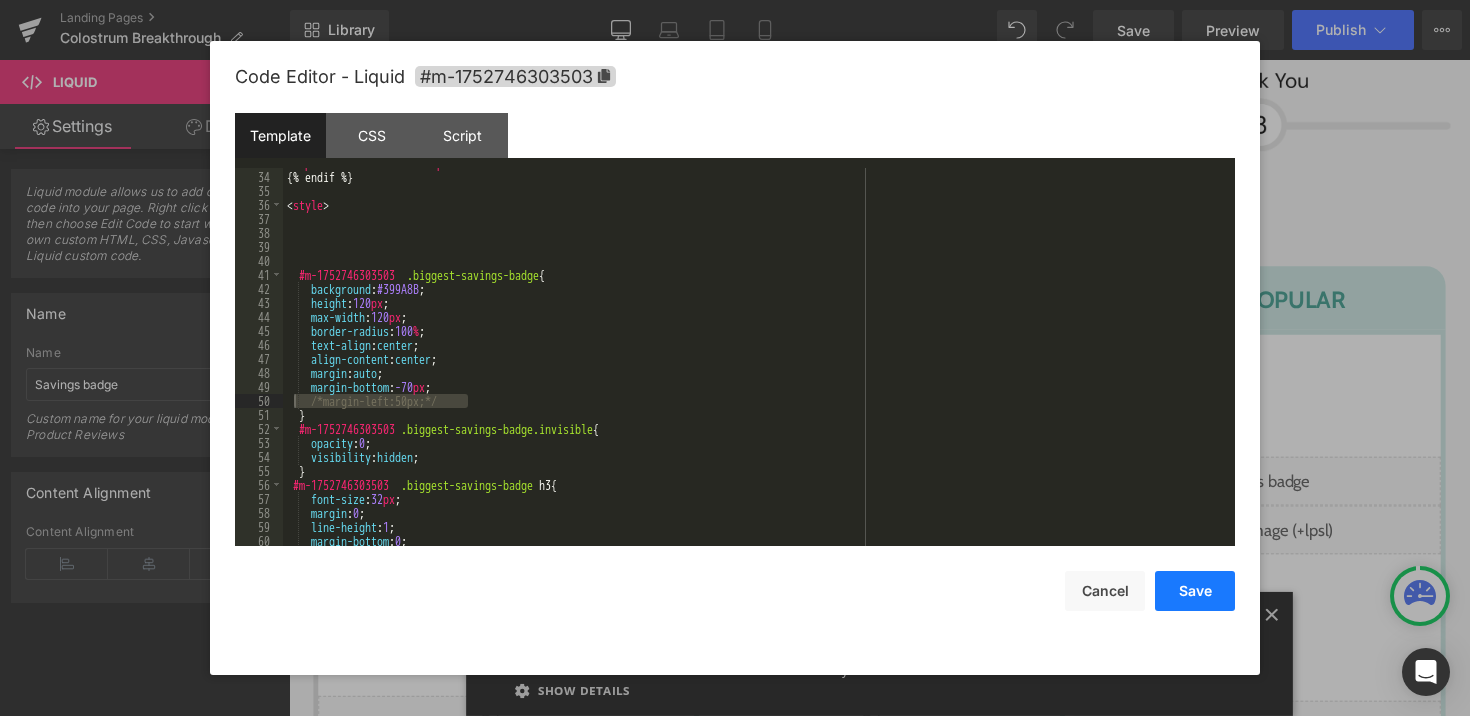 click on "Save" at bounding box center (1195, 591) 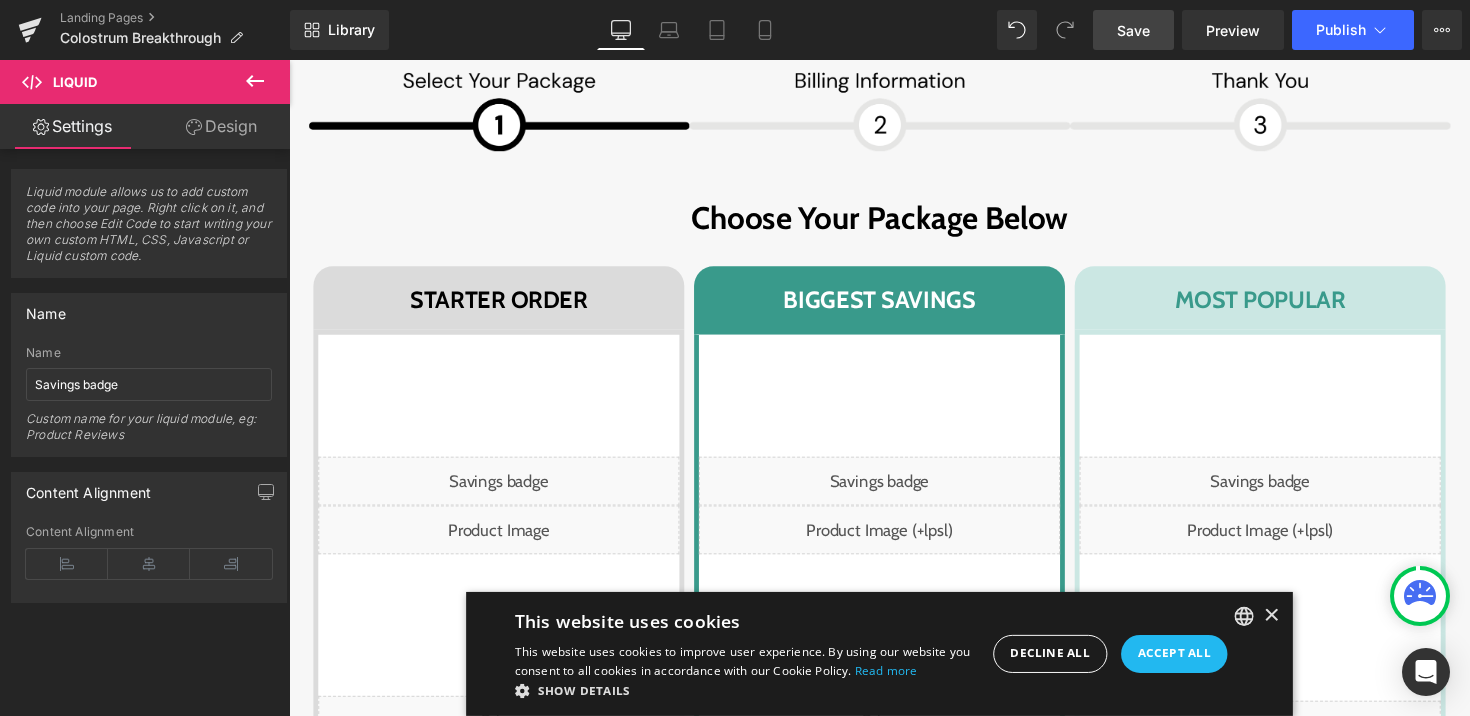 click on "Save" at bounding box center [1133, 30] 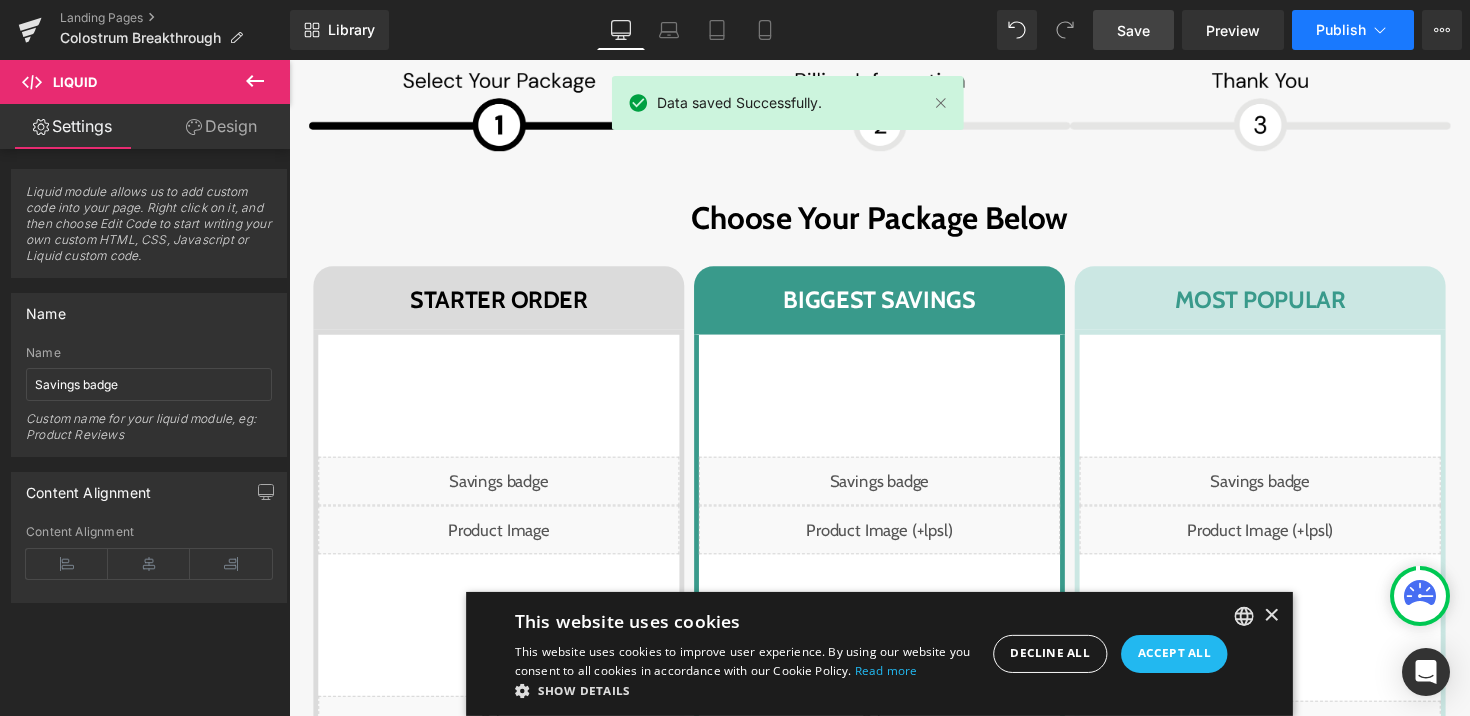 click on "Publish" at bounding box center [1353, 30] 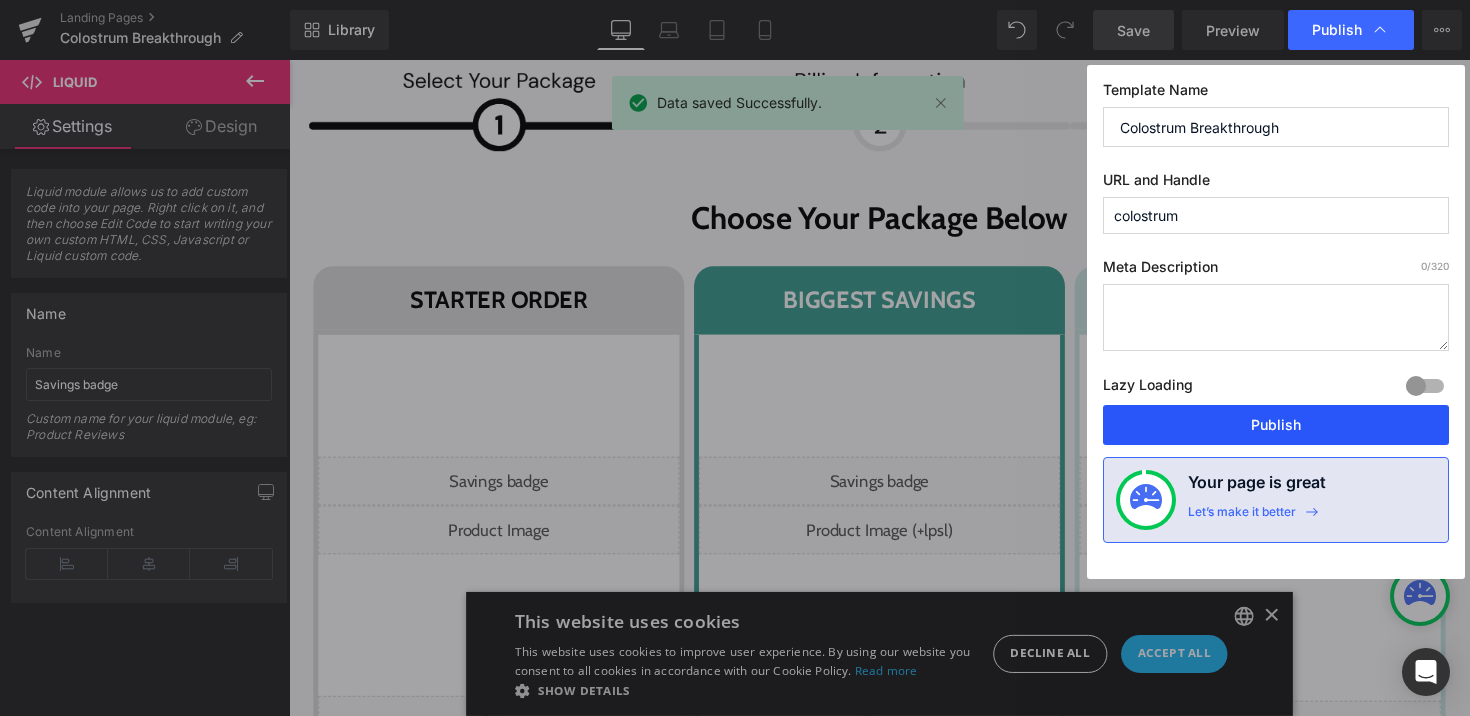 click on "Publish" at bounding box center (1276, 425) 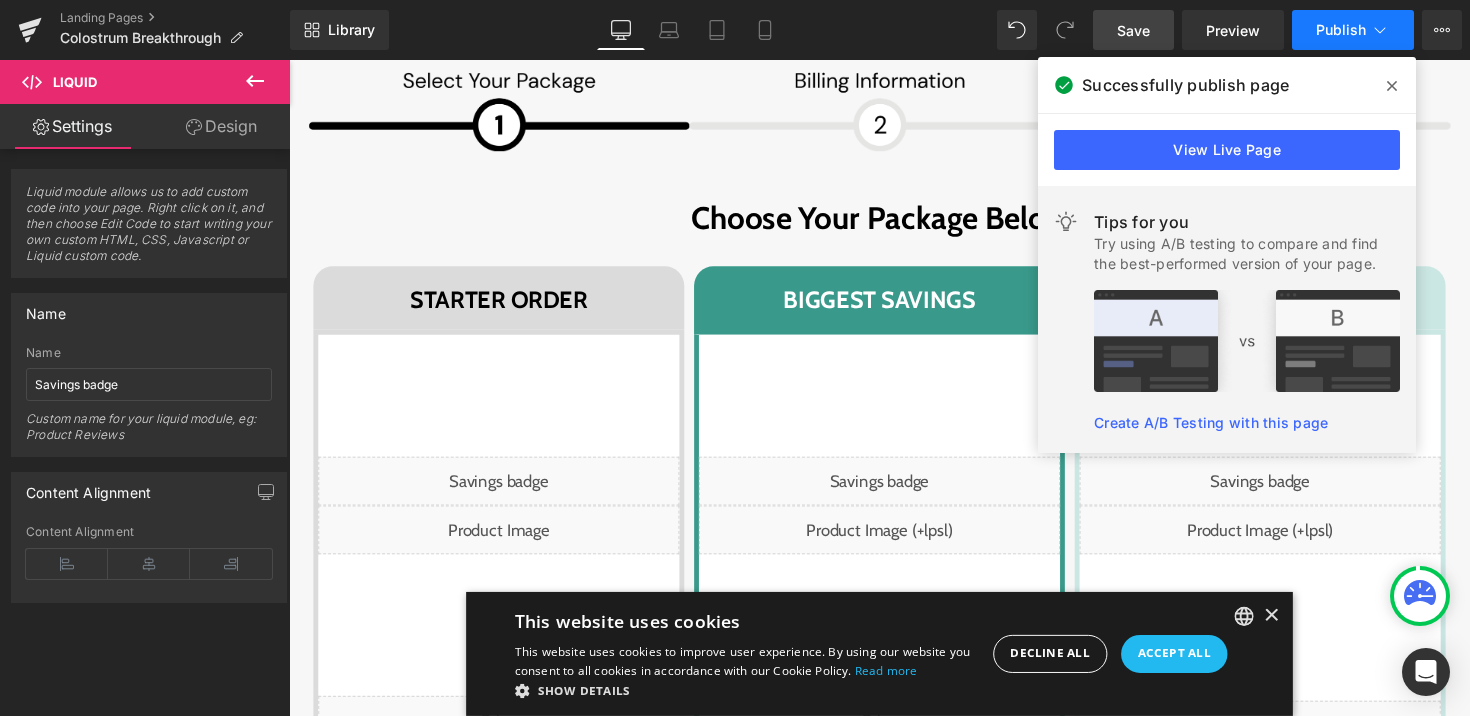 click on "Publish" at bounding box center (1341, 30) 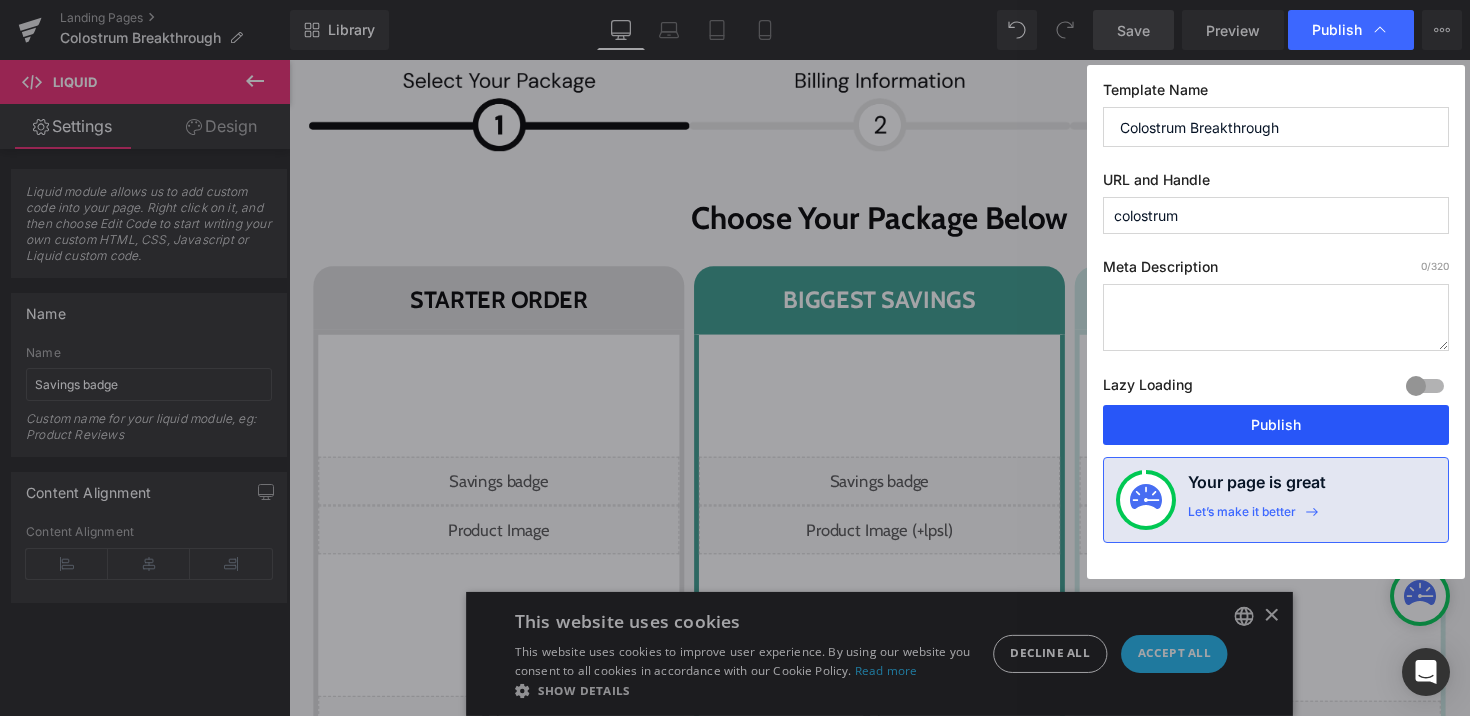 click on "Publish" at bounding box center [1276, 425] 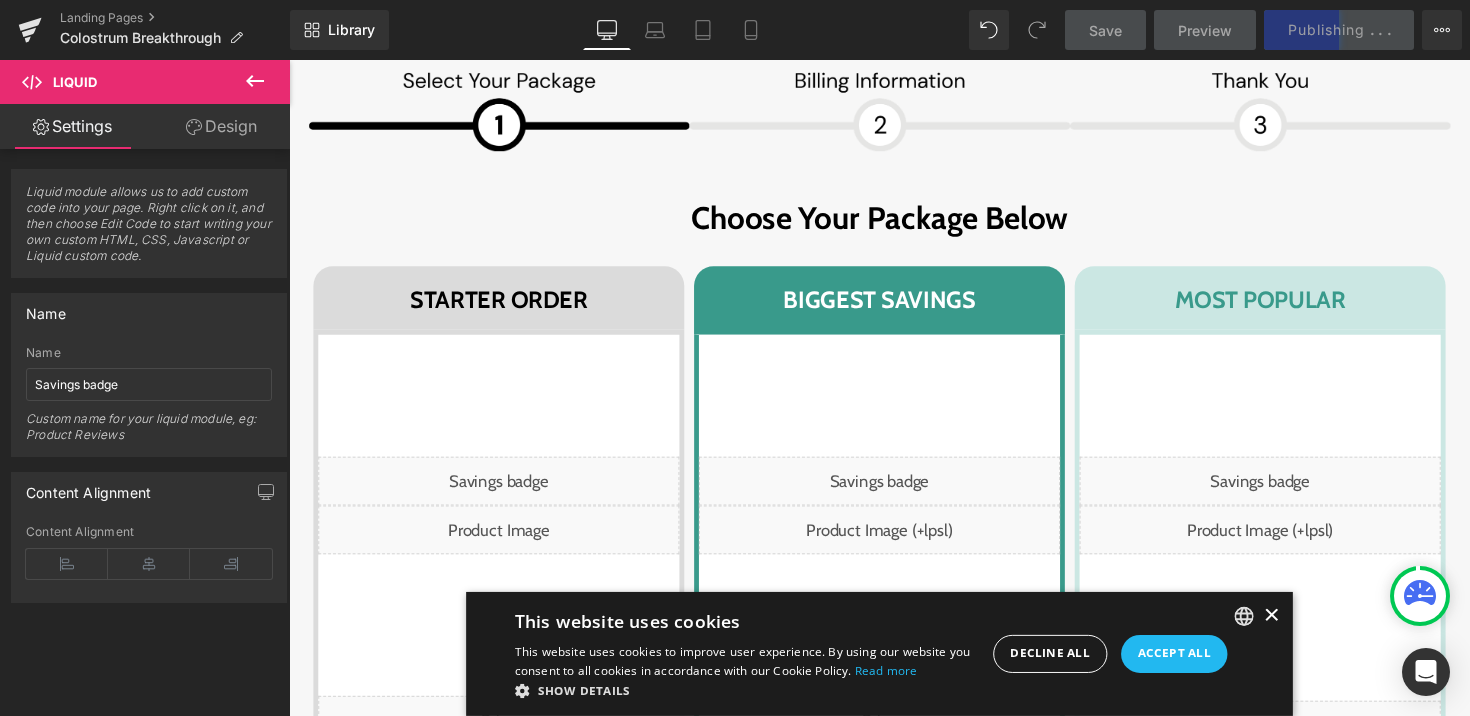 click on "×" at bounding box center (1295, 629) 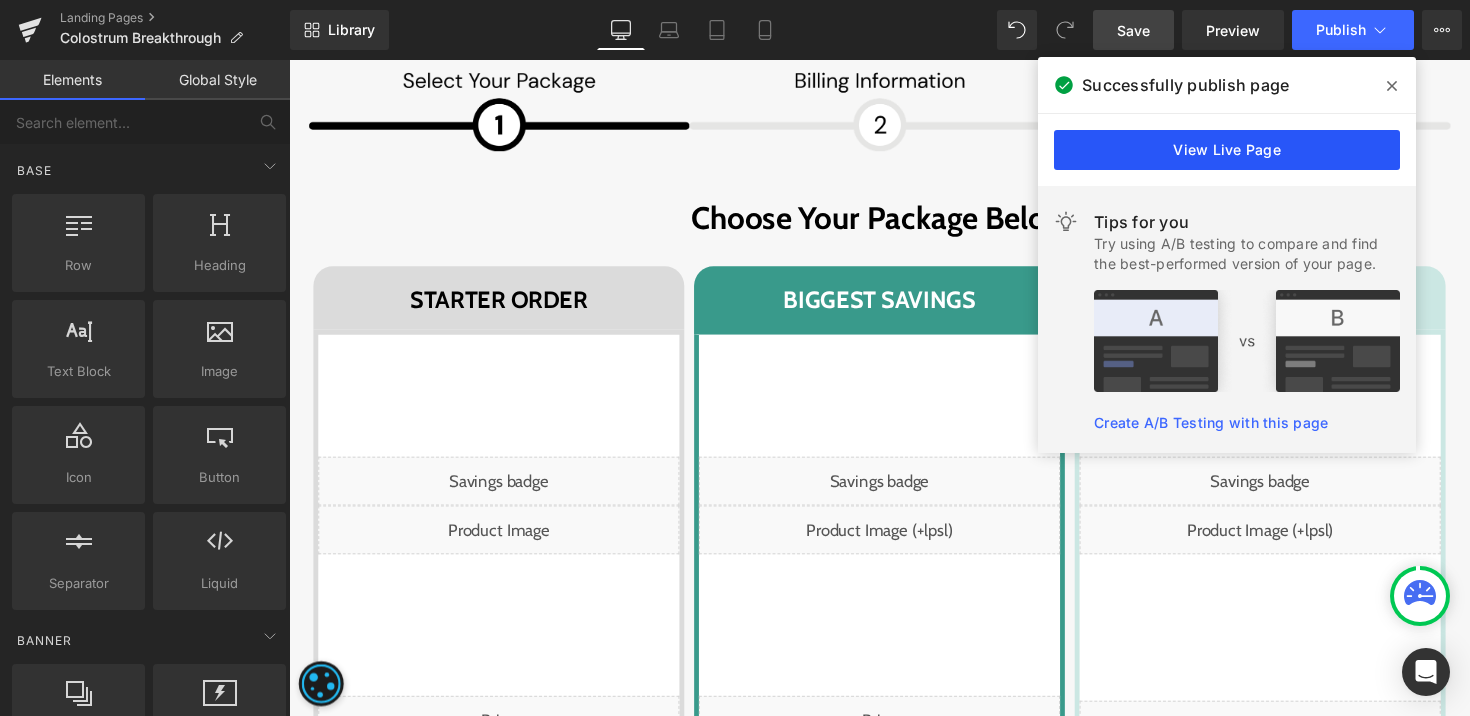 click on "View Live Page" at bounding box center (1227, 150) 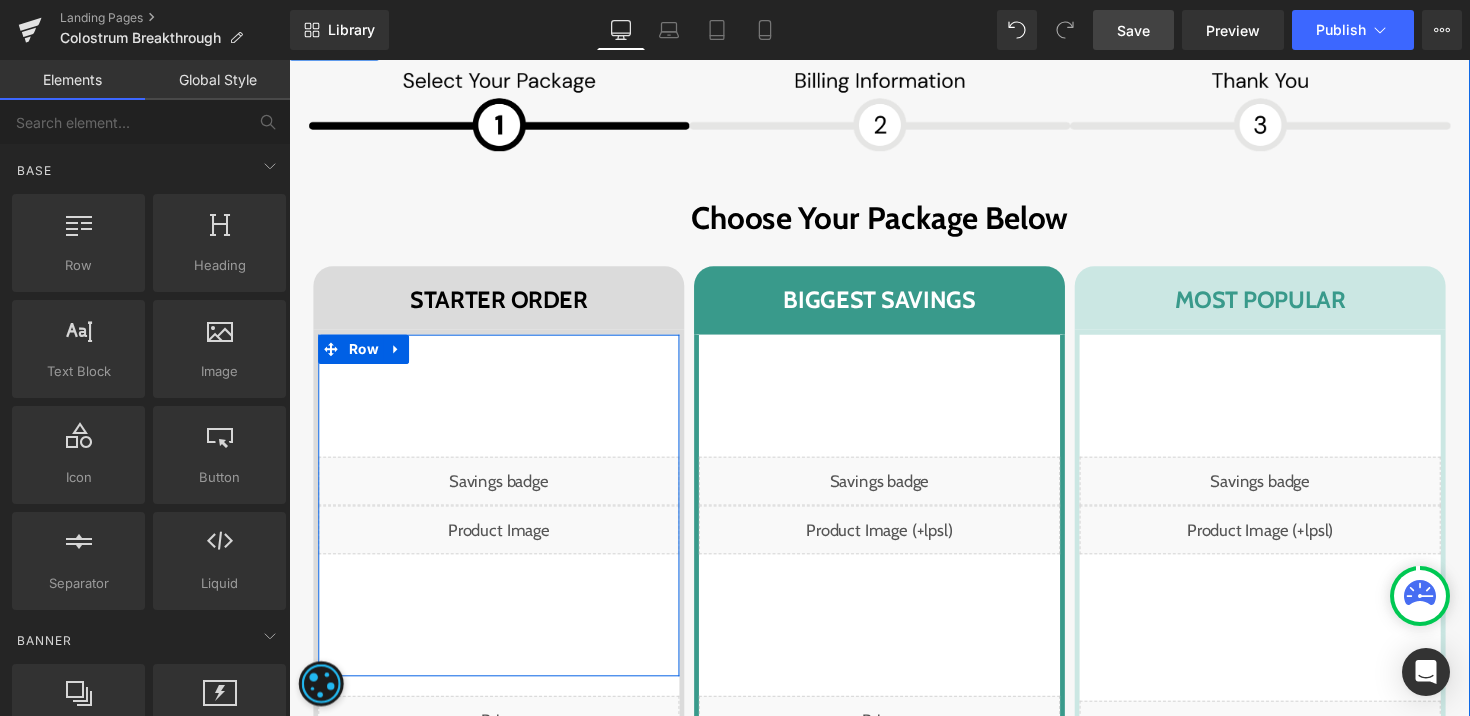 click on "Liquid" at bounding box center [504, 491] 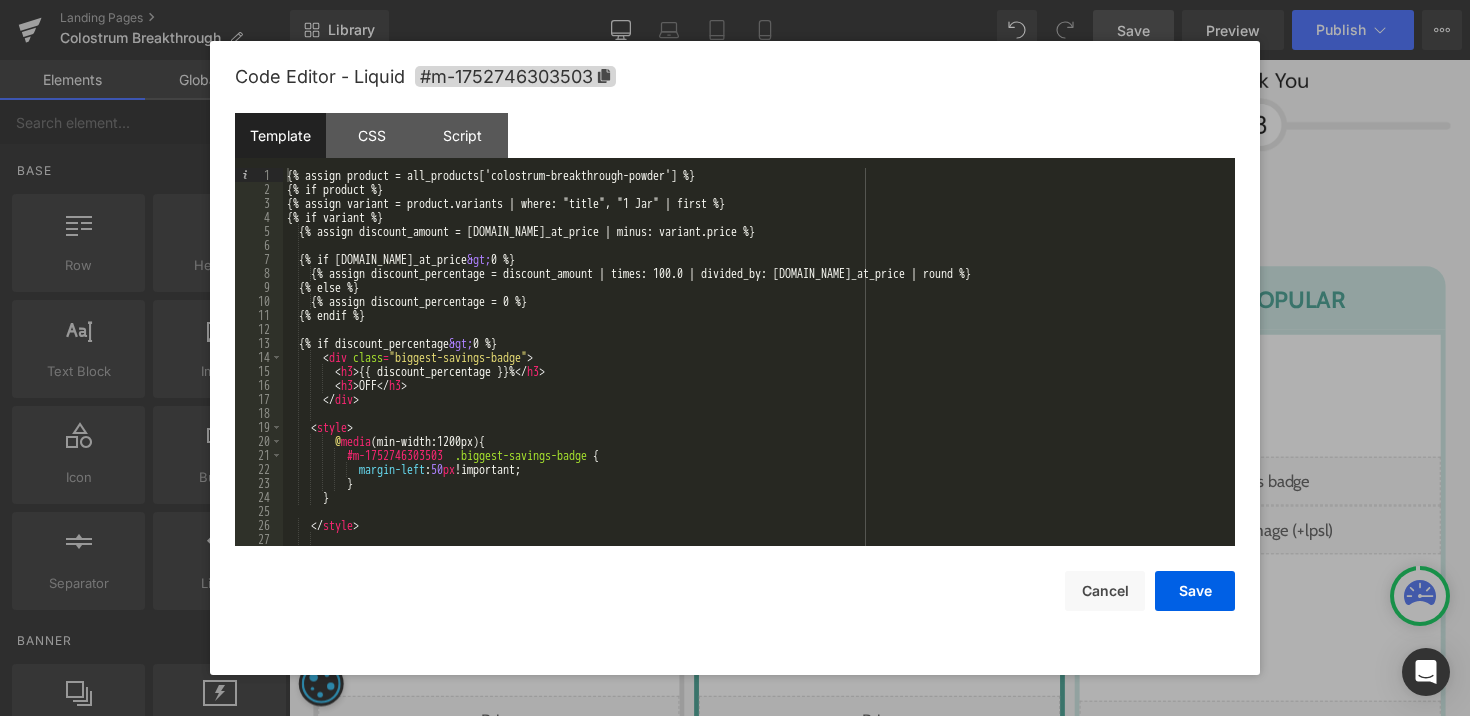 click on "{% assign product = all_products['colostrum-breakthrough-powder'] %} {% if product %}   {% assign variant = product.variants | where: "title", "1 Jar" | first %}   {% if variant %}      {% assign discount_amount = [DOMAIN_NAME]_at_price | minus: variant.price %}            {% if [DOMAIN_NAME]_at_price  &gt;  0 %}         {% assign discount_percentage = discount_amount | times: 100.0 | divided_by: [DOMAIN_NAME]_at_price | round %}      {% else %}         {% assign discount_percentage = 0 %}      {% endif %}            {% if discount_percentage  &gt;  0 %}          < div   class = "biggest-savings-badge" >             < h3 > {{ discount_percentage }}% </ h3 >             < h3 > OFF </ h3 >          </ div >                < style >             @ media  (min-width:1200px)  {                #m-1752746303503    .biggest-savings-badge   {                   margin-left :  50 px  !important;                }          }          </ style >                  {% endif %}" at bounding box center (755, 371) 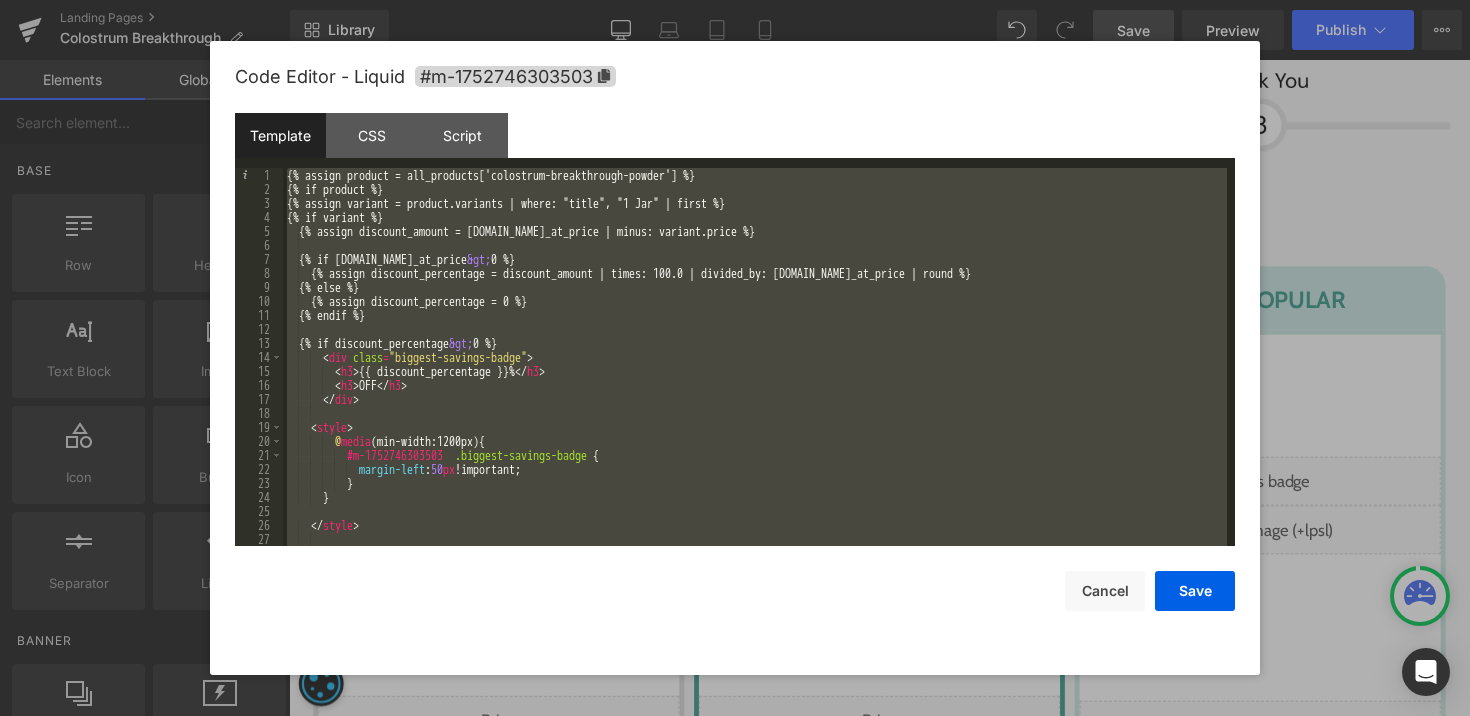 click on "{% assign product = all_products['colostrum-breakthrough-powder'] %} {% if product %}   {% assign variant = product.variants | where: "title", "1 Jar" | first %}   {% if variant %}      {% assign discount_amount = [DOMAIN_NAME]_at_price | minus: variant.price %}            {% if [DOMAIN_NAME]_at_price  &gt;  0 %}         {% assign discount_percentage = discount_amount | times: 100.0 | divided_by: [DOMAIN_NAME]_at_price | round %}      {% else %}         {% assign discount_percentage = 0 %}      {% endif %}            {% if discount_percentage  &gt;  0 %}          < div   class = "biggest-savings-badge" >             < h3 > {{ discount_percentage }}% </ h3 >             < h3 > OFF </ h3 >          </ div >                < style >             @ media  (min-width:1200px)  {                #m-1752746303503    .biggest-savings-badge   {                   margin-left :  50 px  !important;                }          }          </ style >                  {% endif %}" at bounding box center [755, 371] 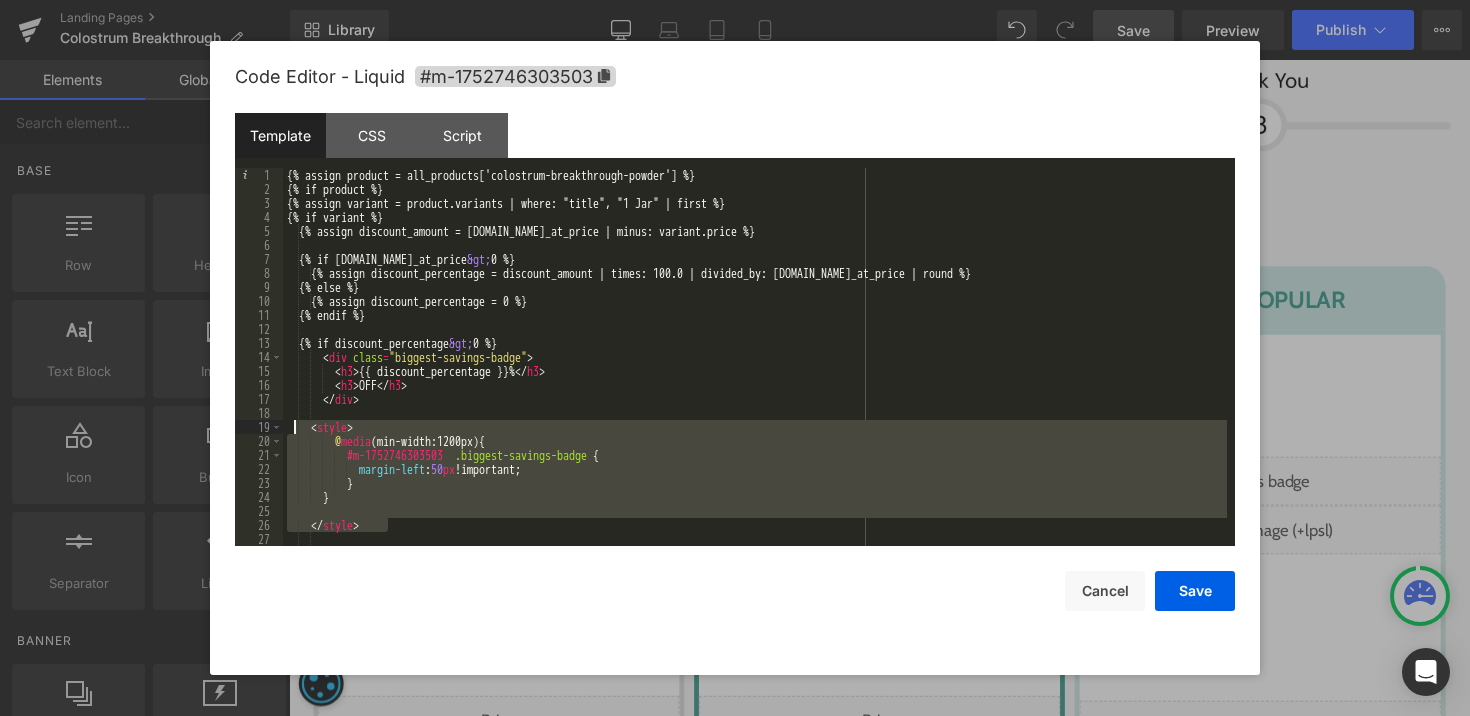 drag, startPoint x: 385, startPoint y: 528, endPoint x: 295, endPoint y: 432, distance: 131.59027 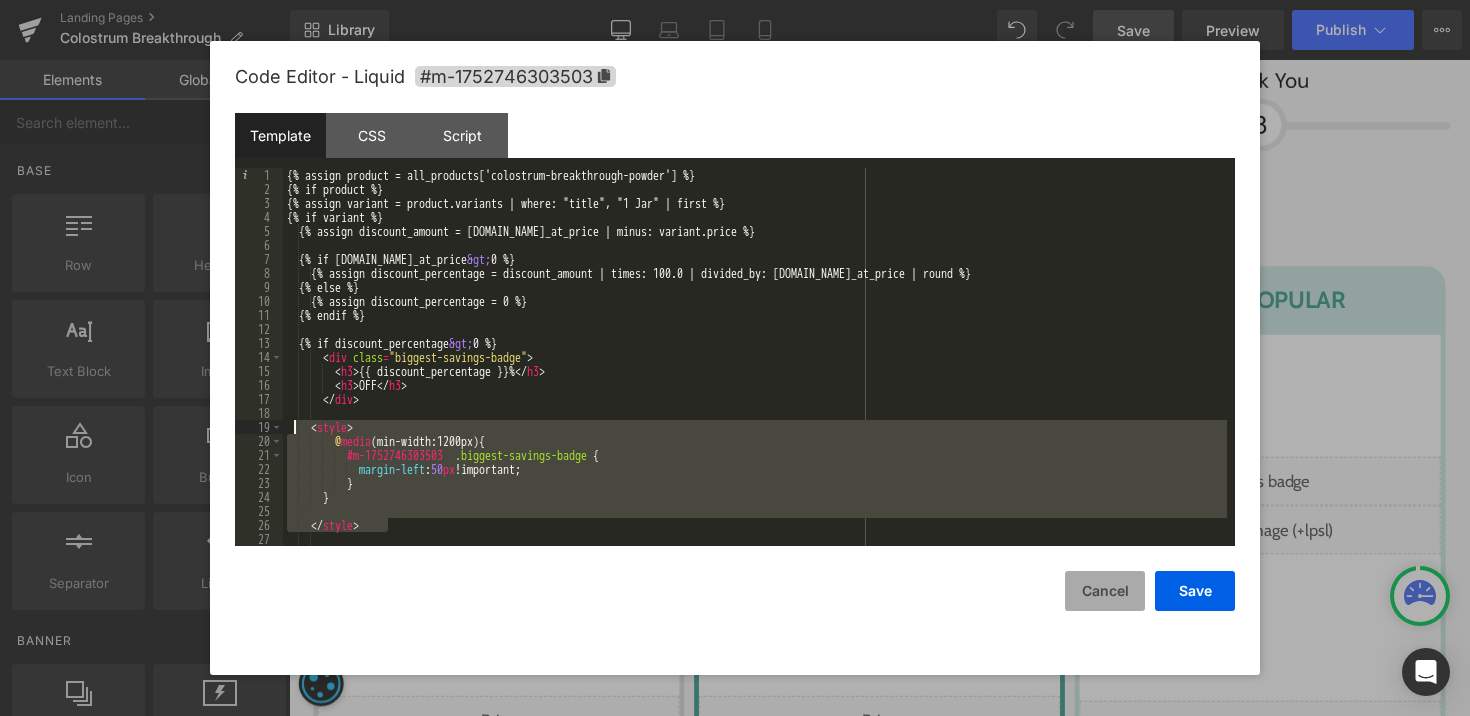 click on "Cancel" at bounding box center [1105, 591] 